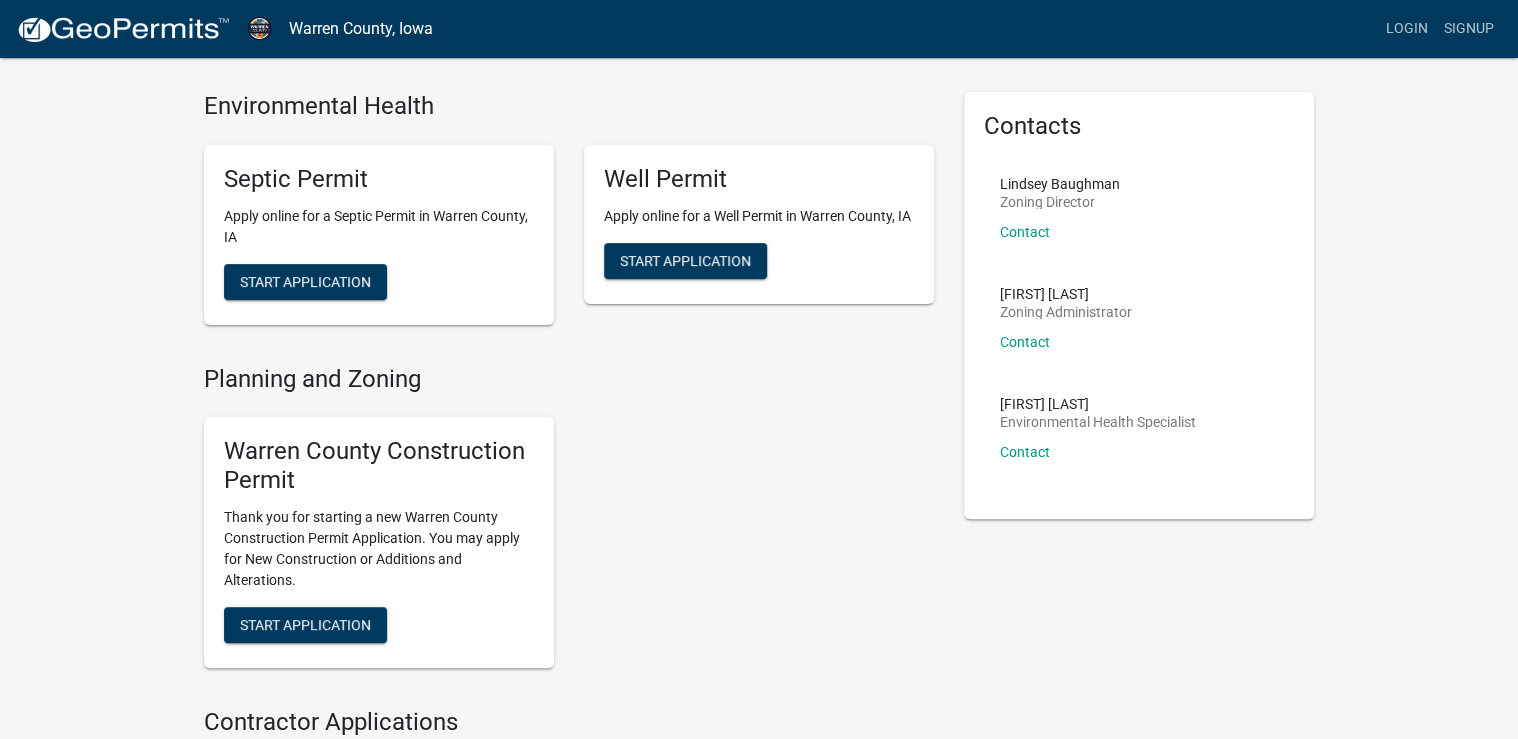 scroll, scrollTop: 80, scrollLeft: 0, axis: vertical 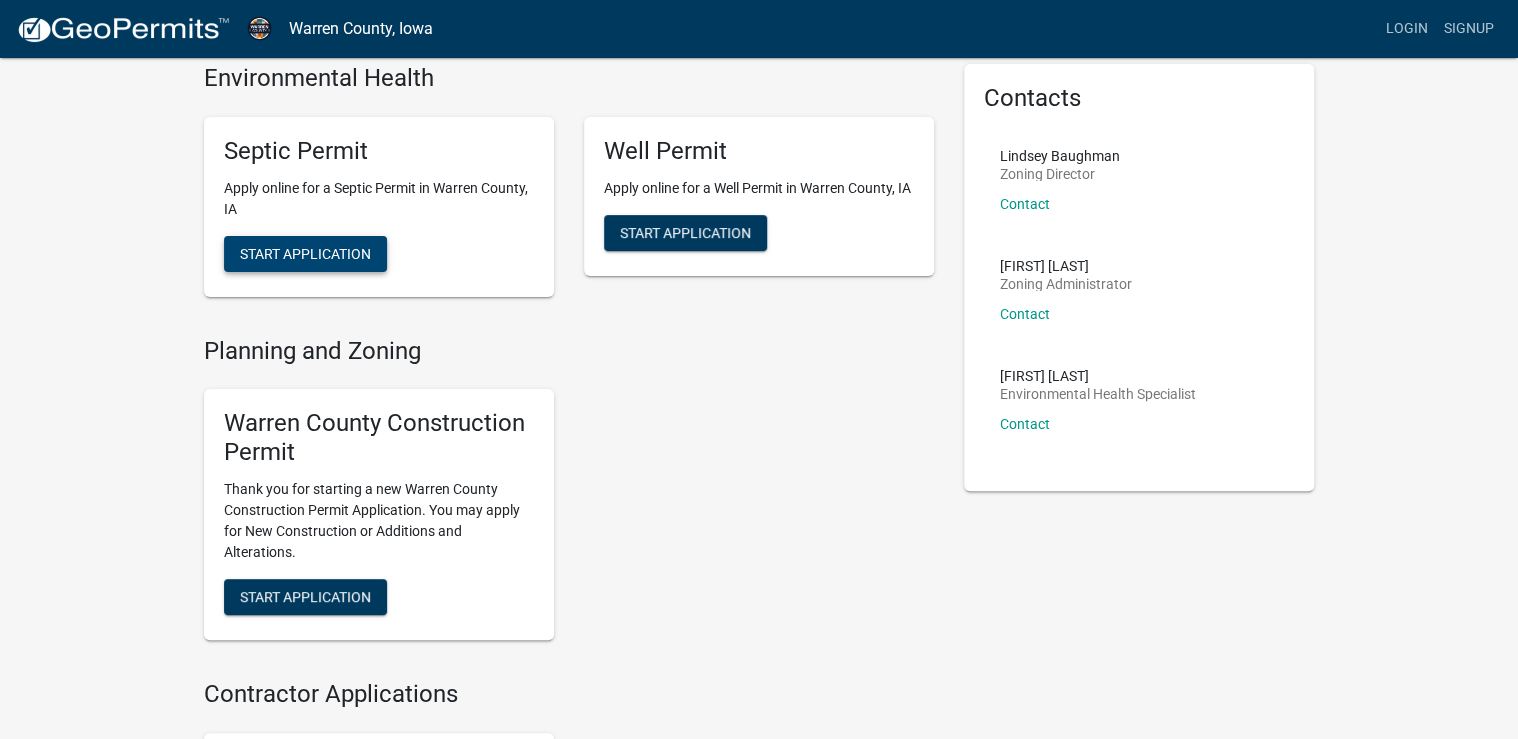 click on "Start Application" at bounding box center [305, 253] 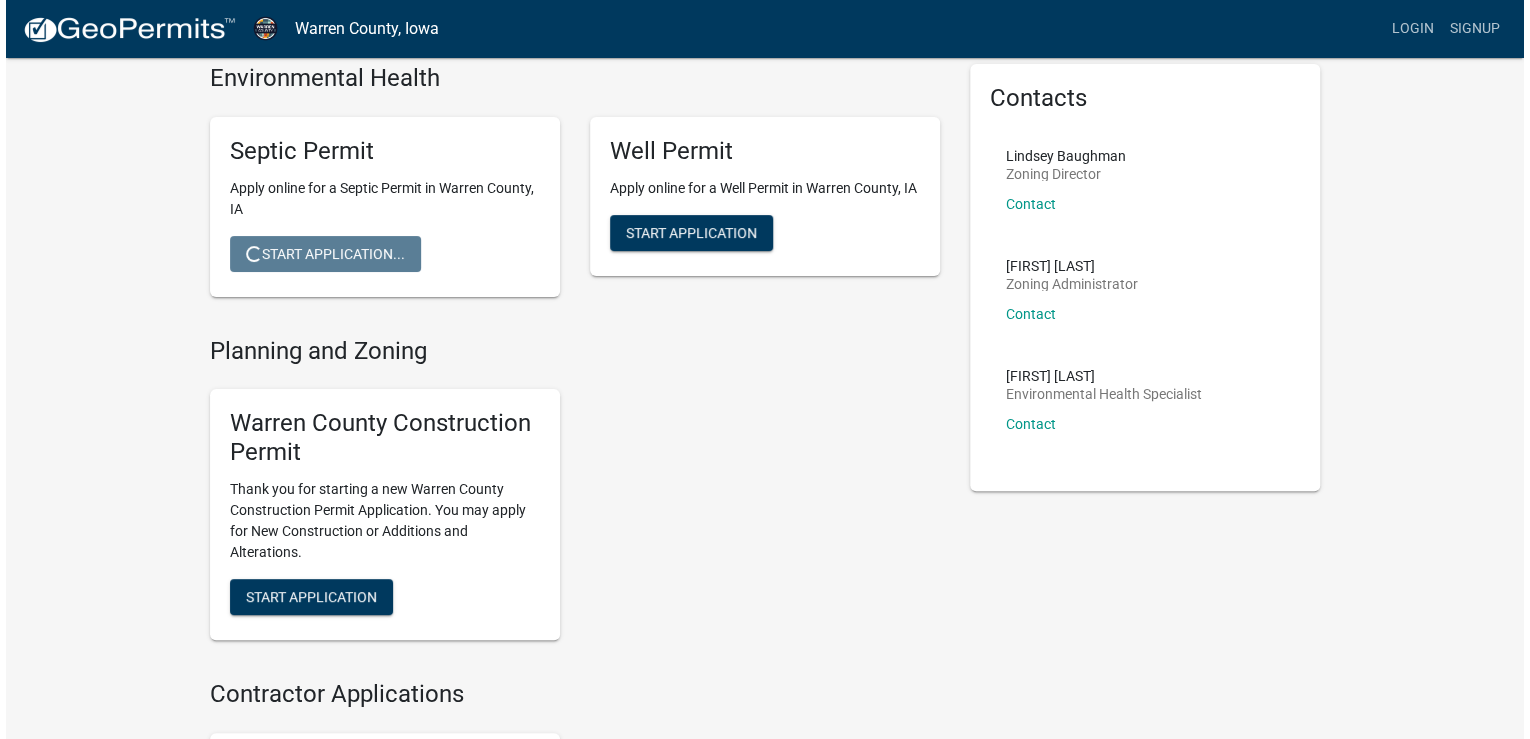 scroll, scrollTop: 0, scrollLeft: 0, axis: both 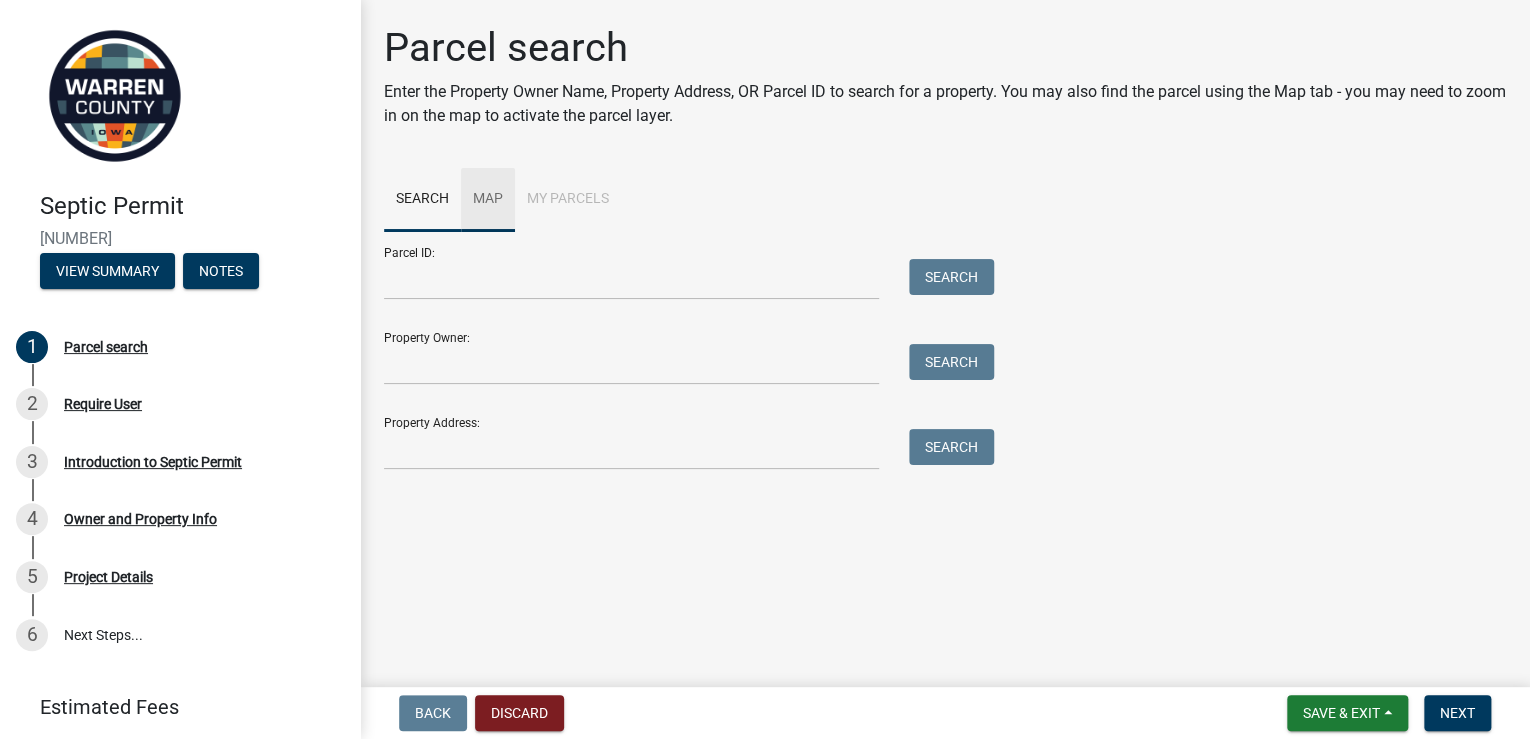 click on "Map" at bounding box center (488, 200) 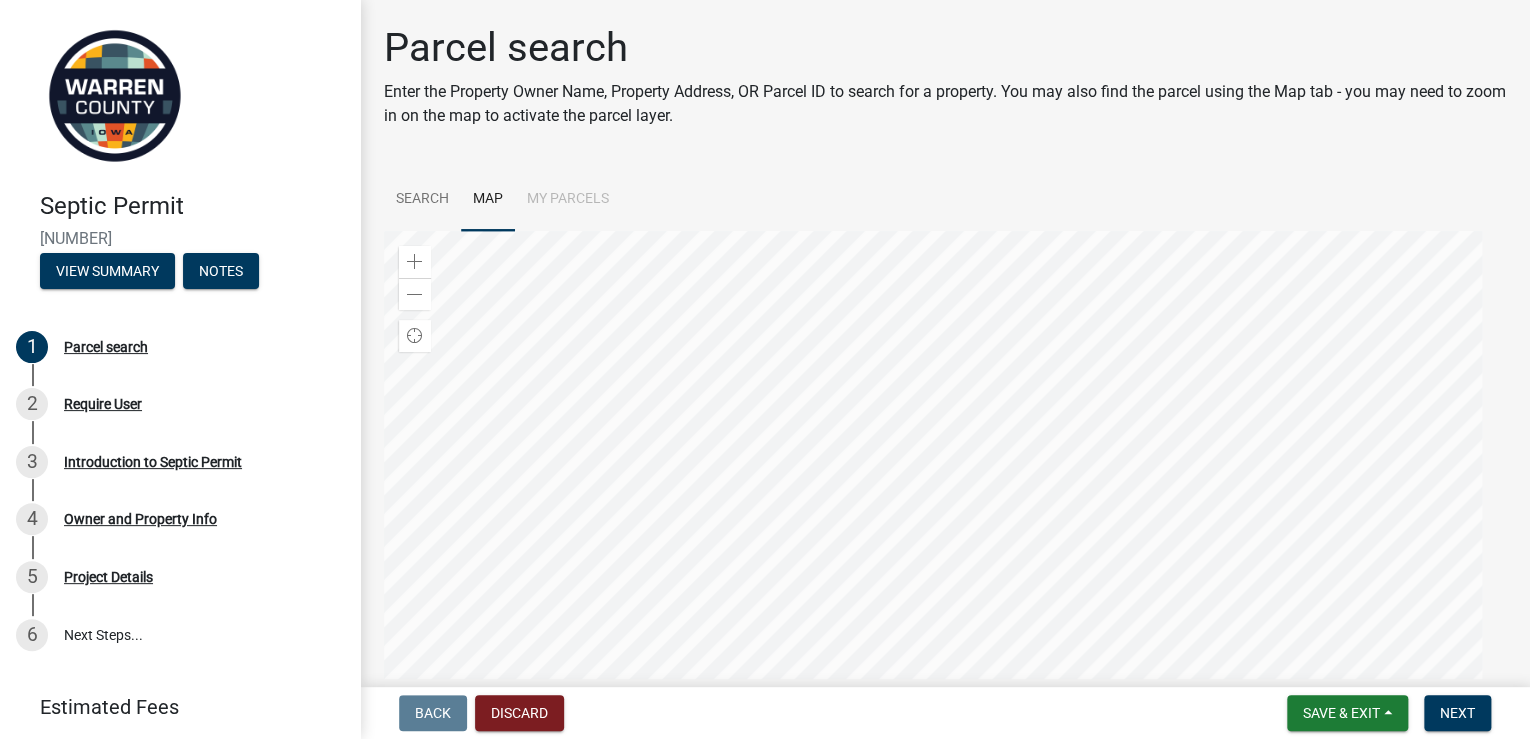 click at bounding box center (945, 481) 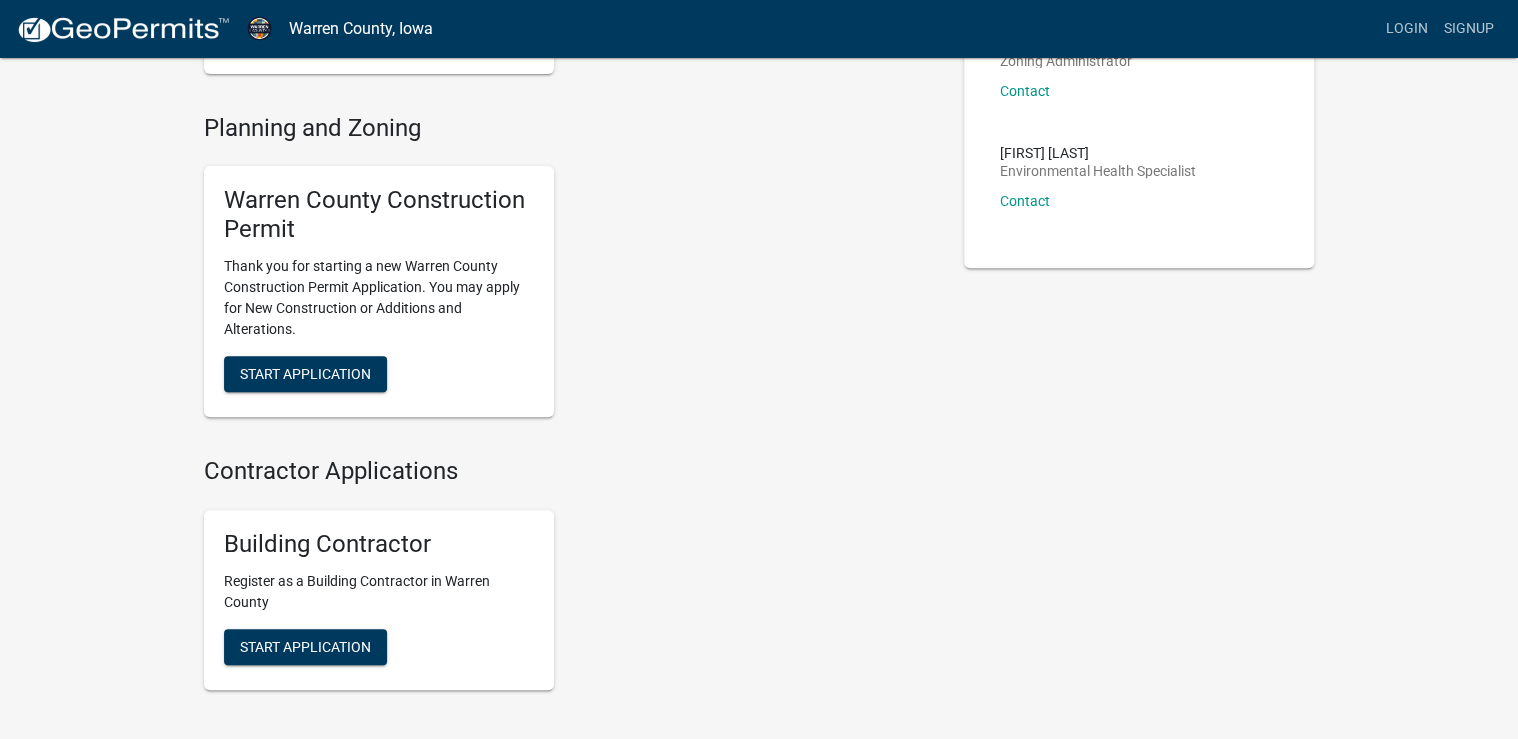 scroll, scrollTop: 320, scrollLeft: 0, axis: vertical 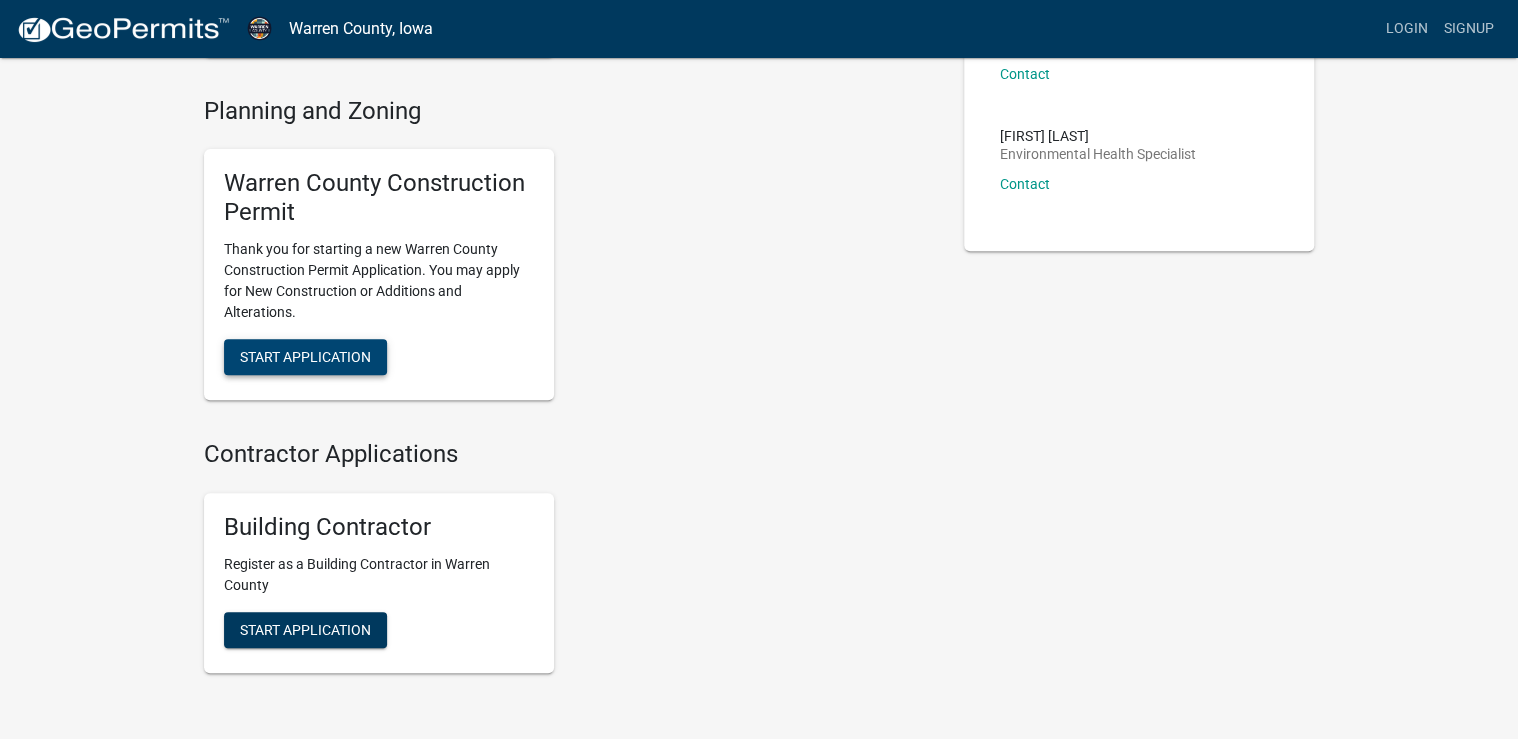 click on "Start Application" at bounding box center (305, 356) 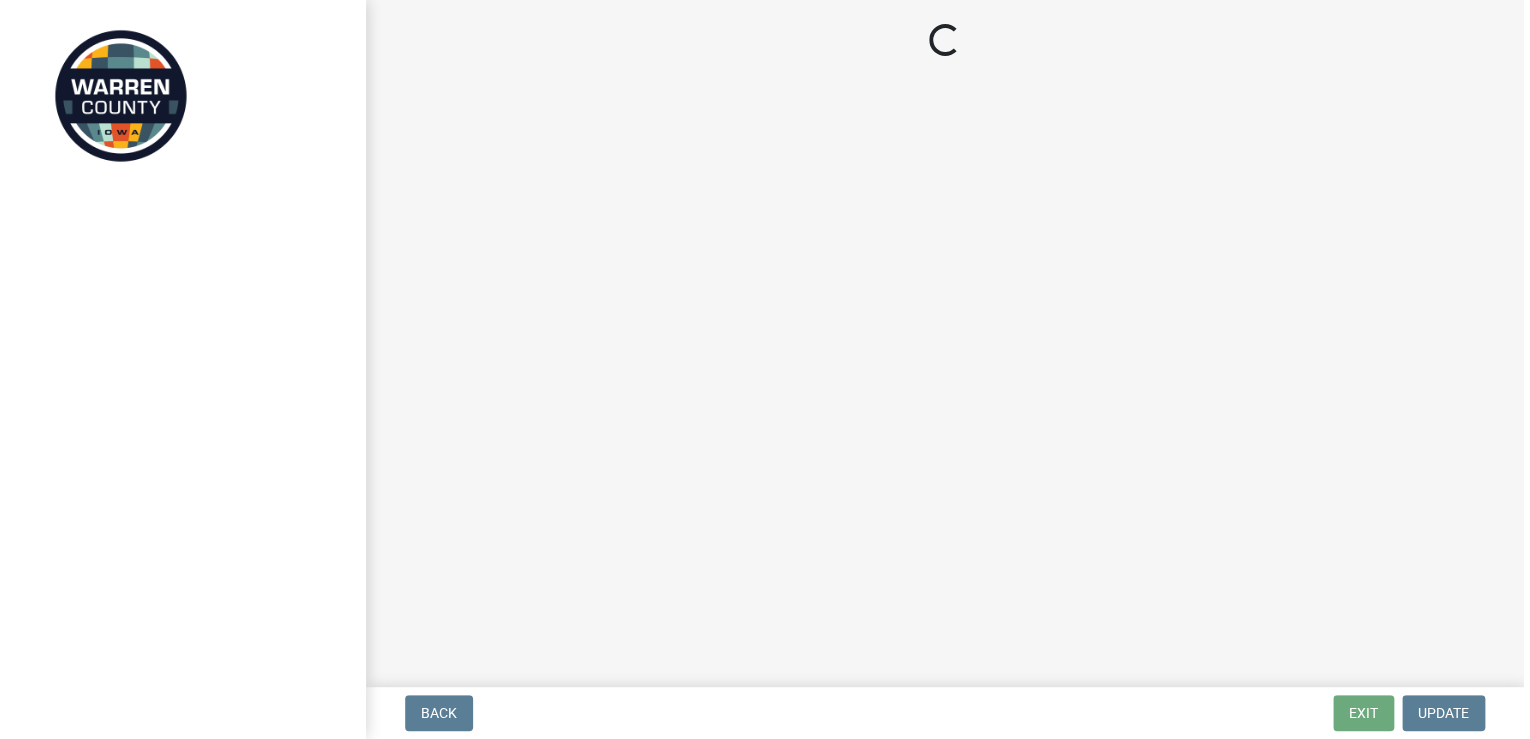 scroll, scrollTop: 0, scrollLeft: 0, axis: both 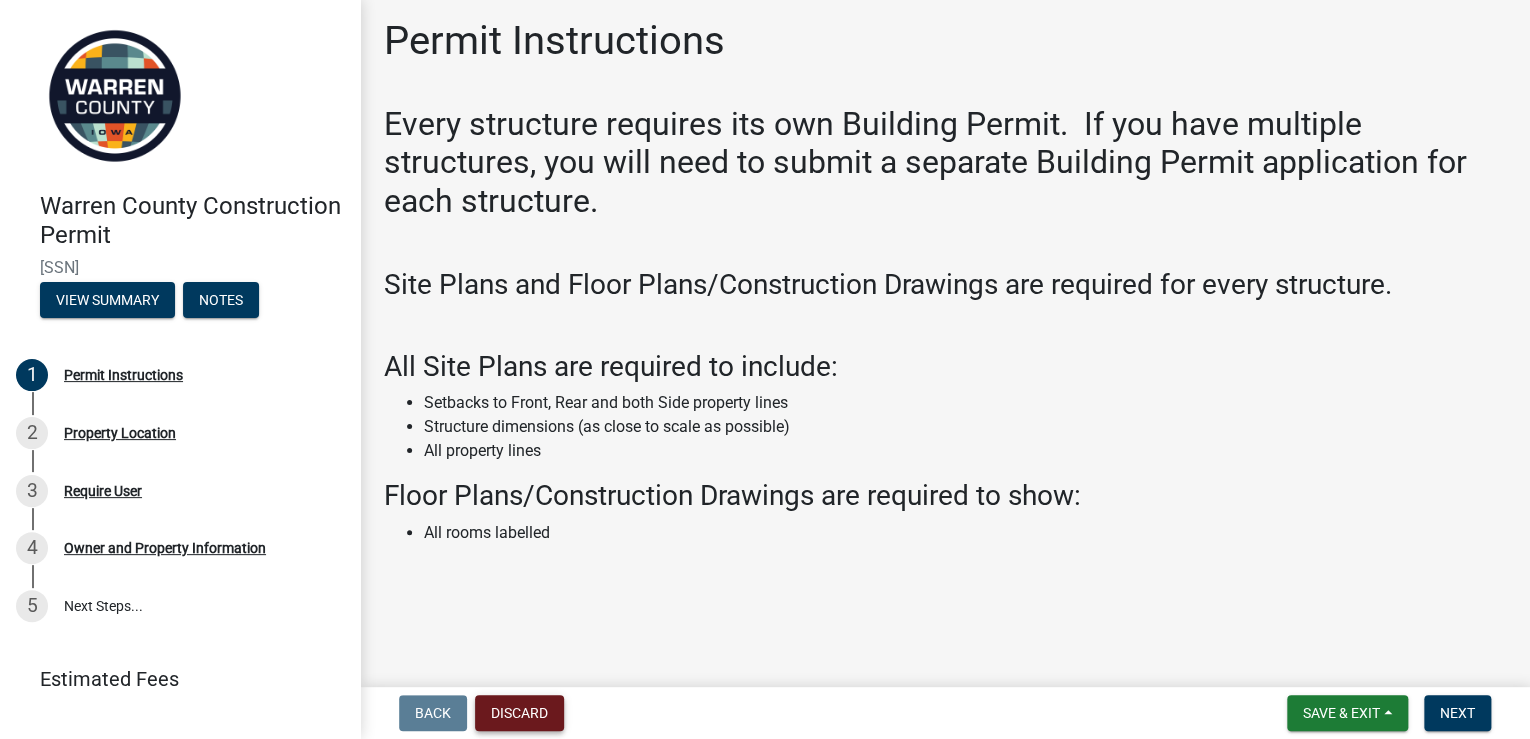 click on "Discard" at bounding box center (519, 713) 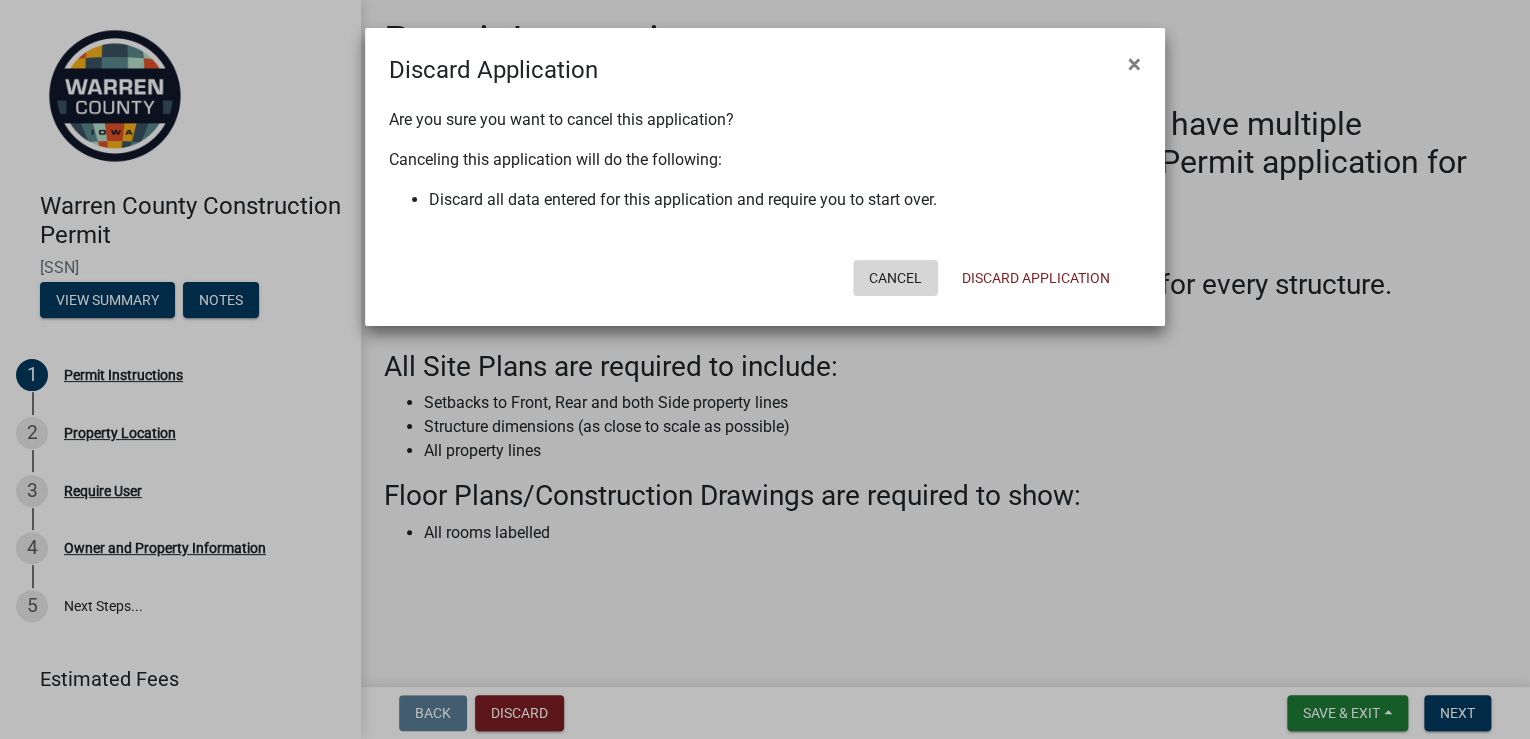 click on "Cancel" 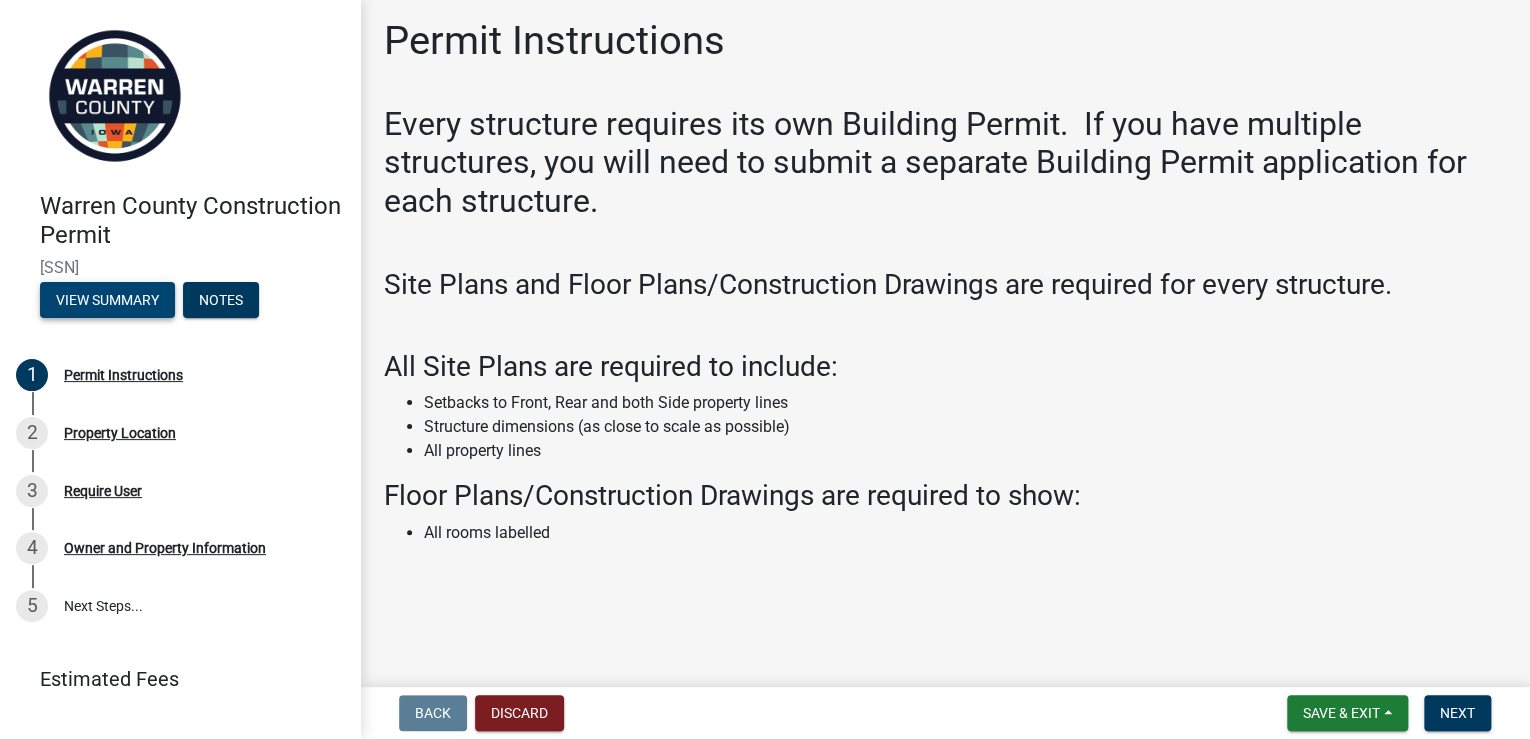 click on "View Summary" at bounding box center (107, 300) 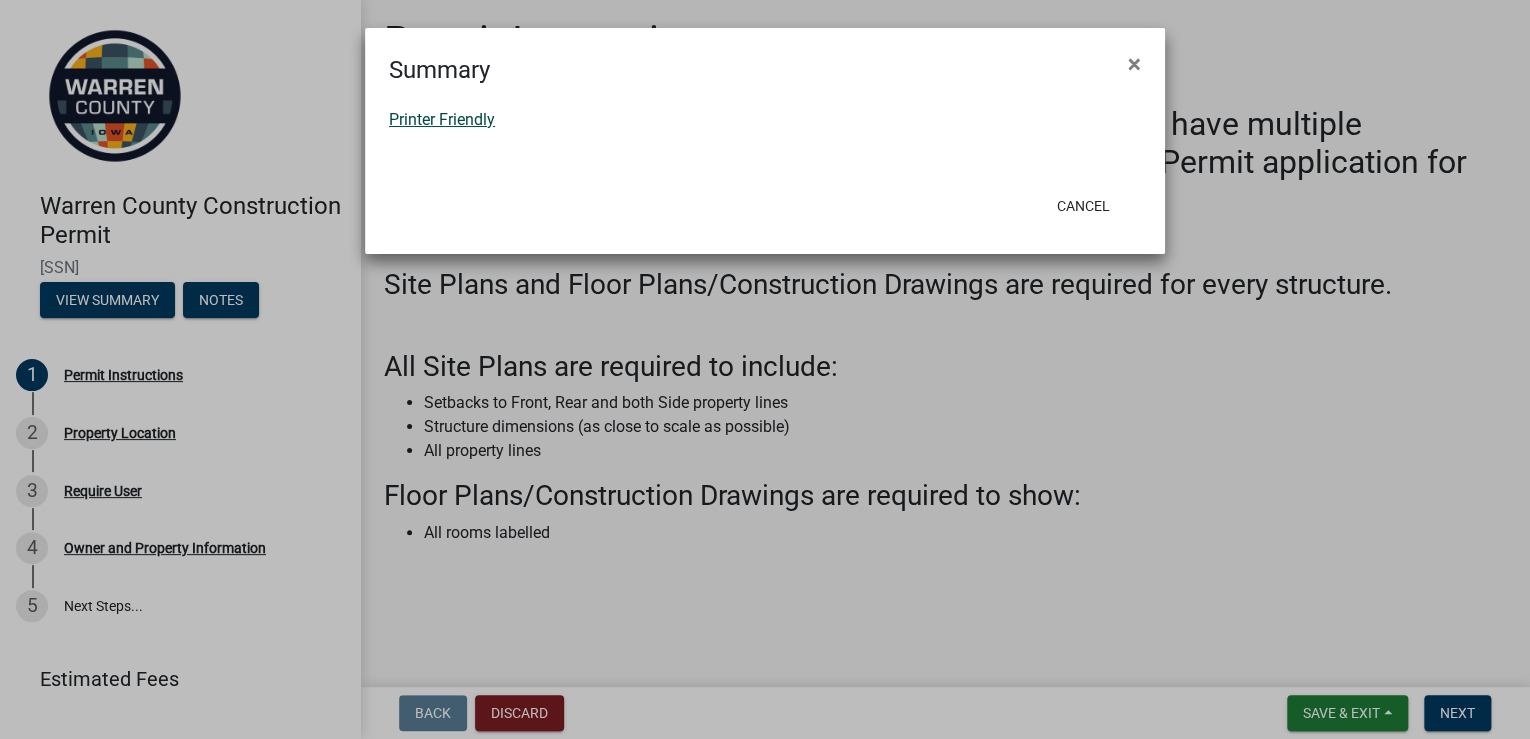 click on "Printer Friendly" 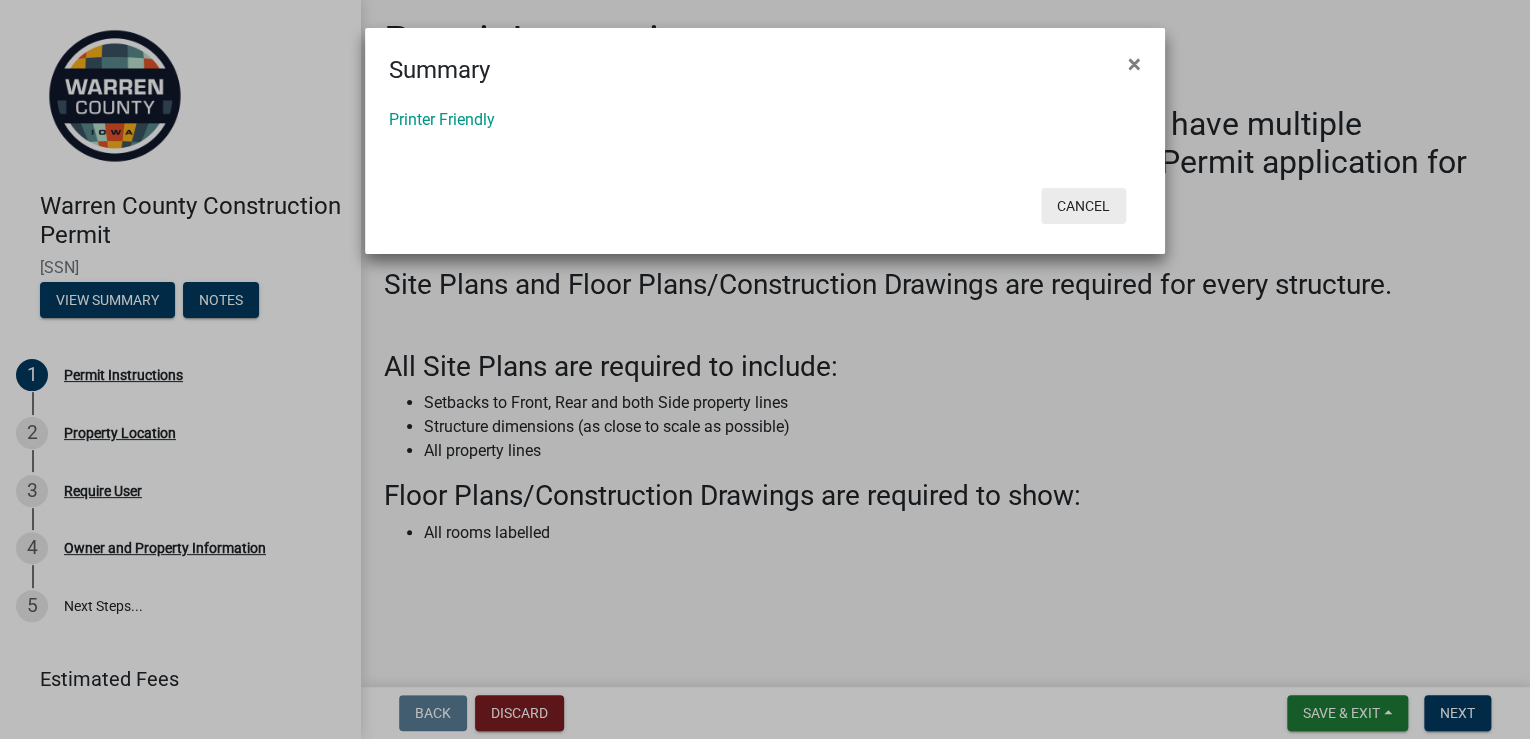 click on "Cancel" 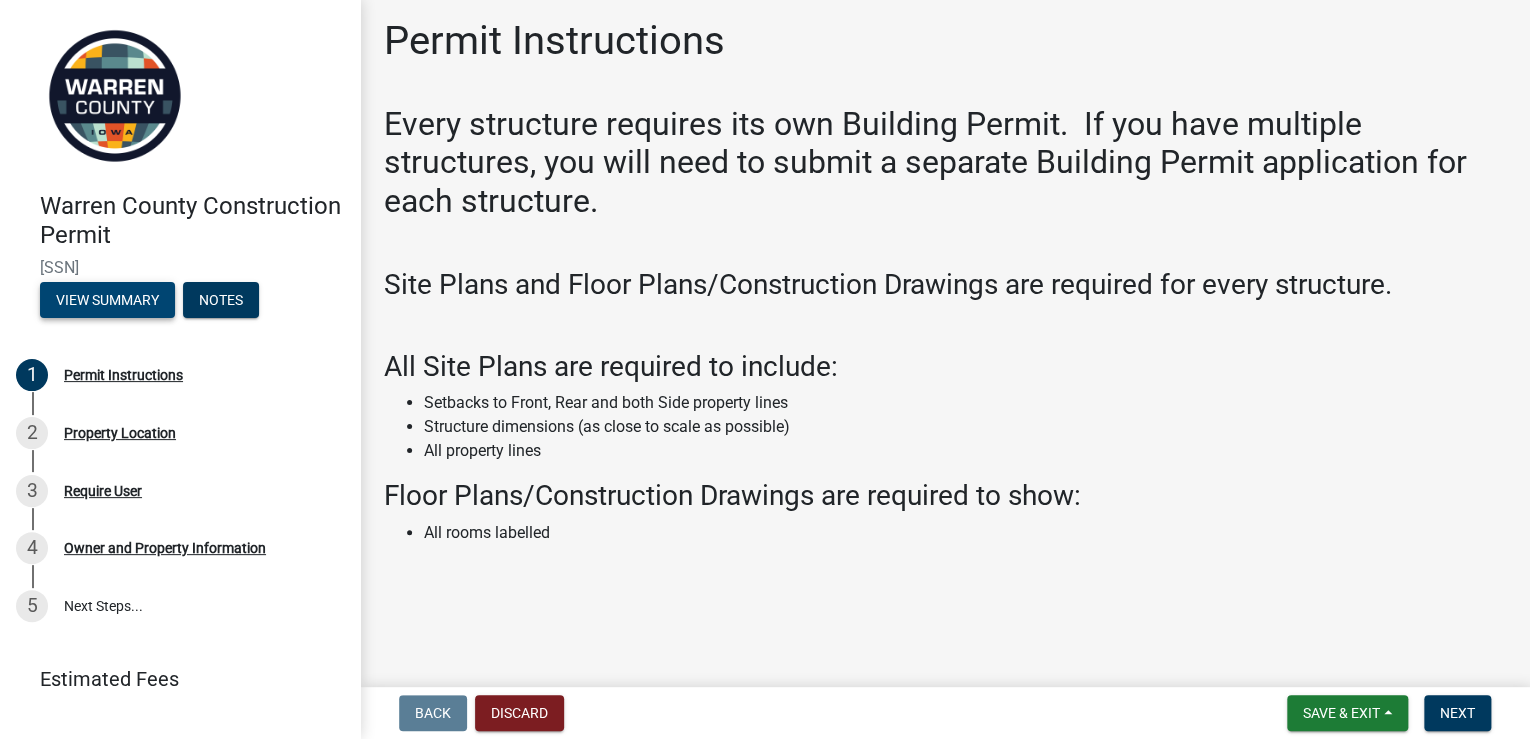 click on "View Summary" at bounding box center (107, 300) 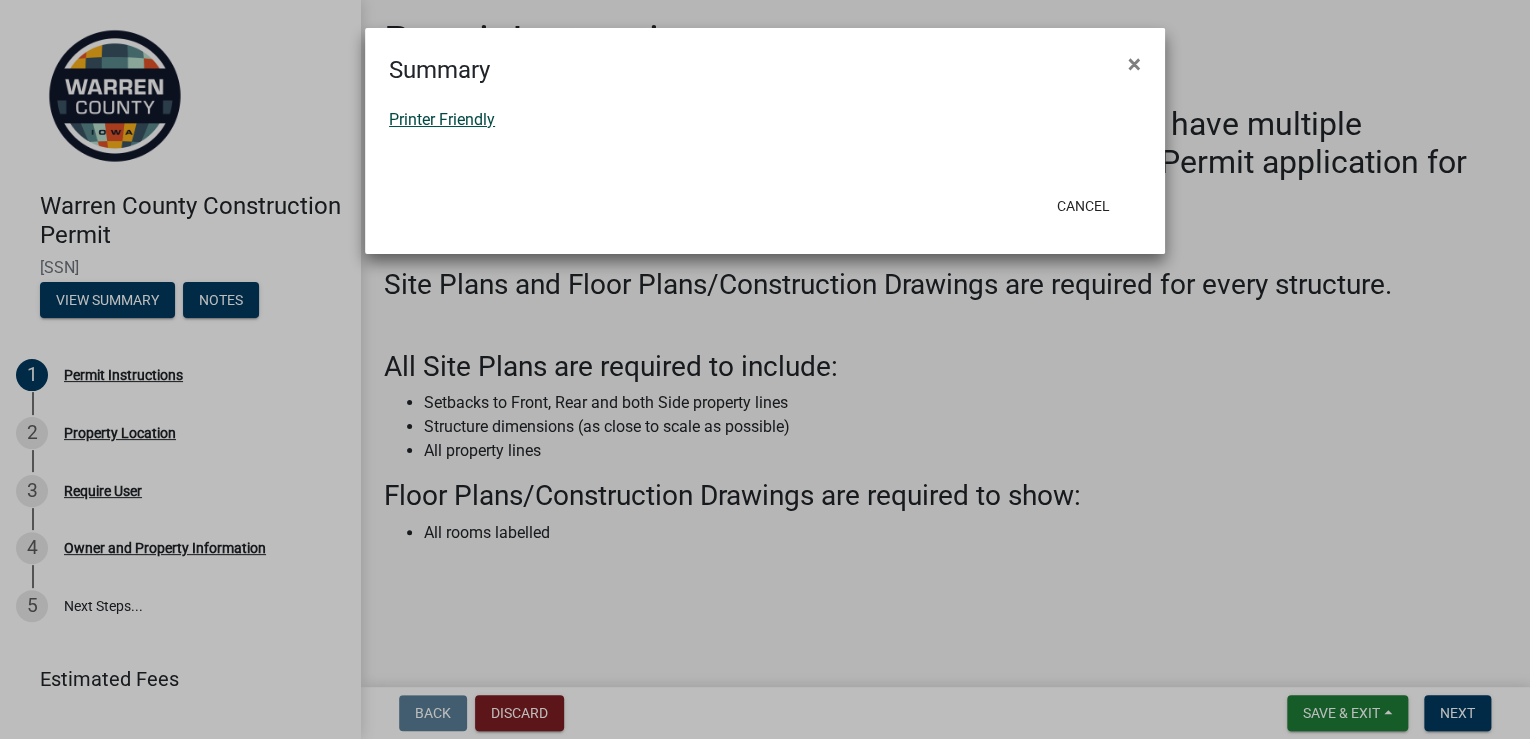 click on "Printer Friendly" 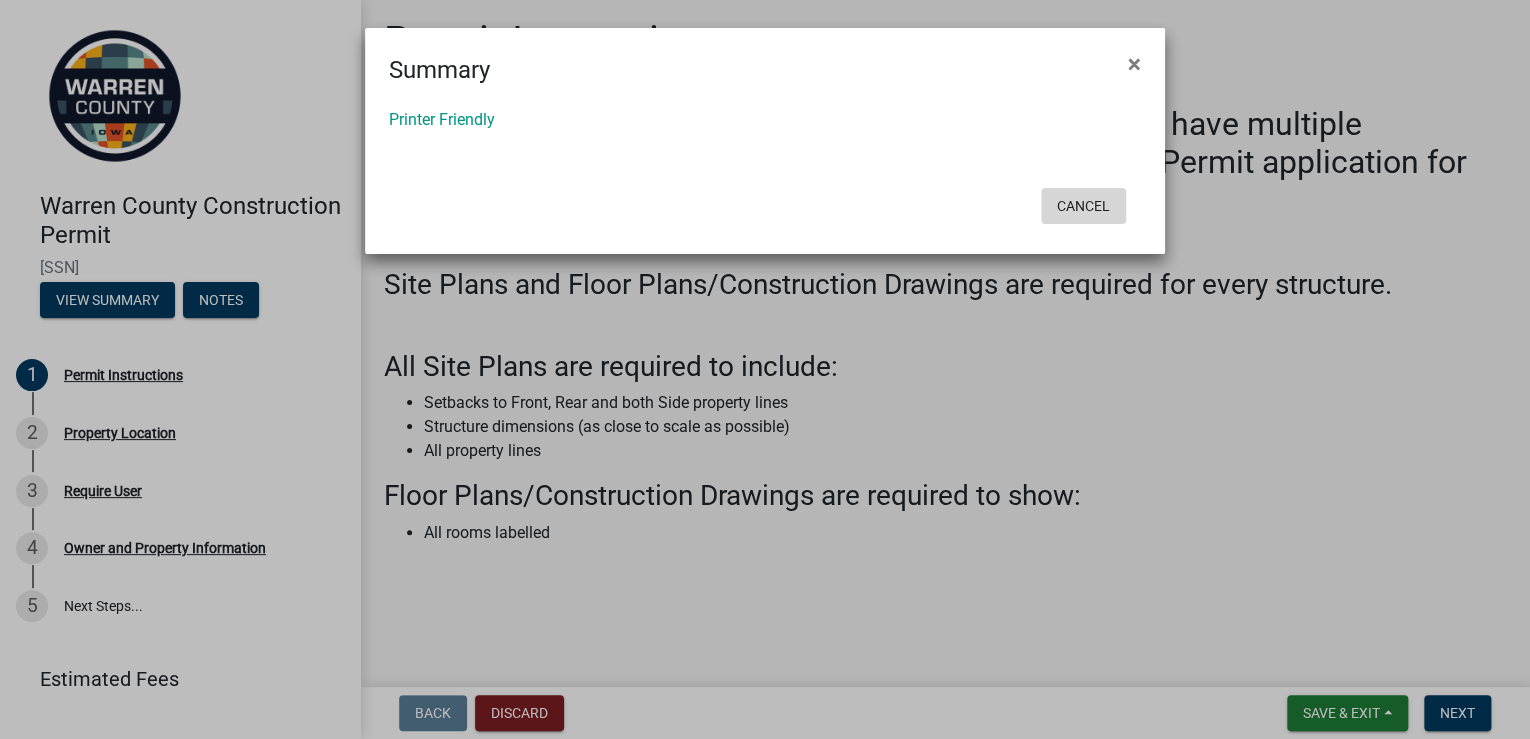 click on "Cancel" 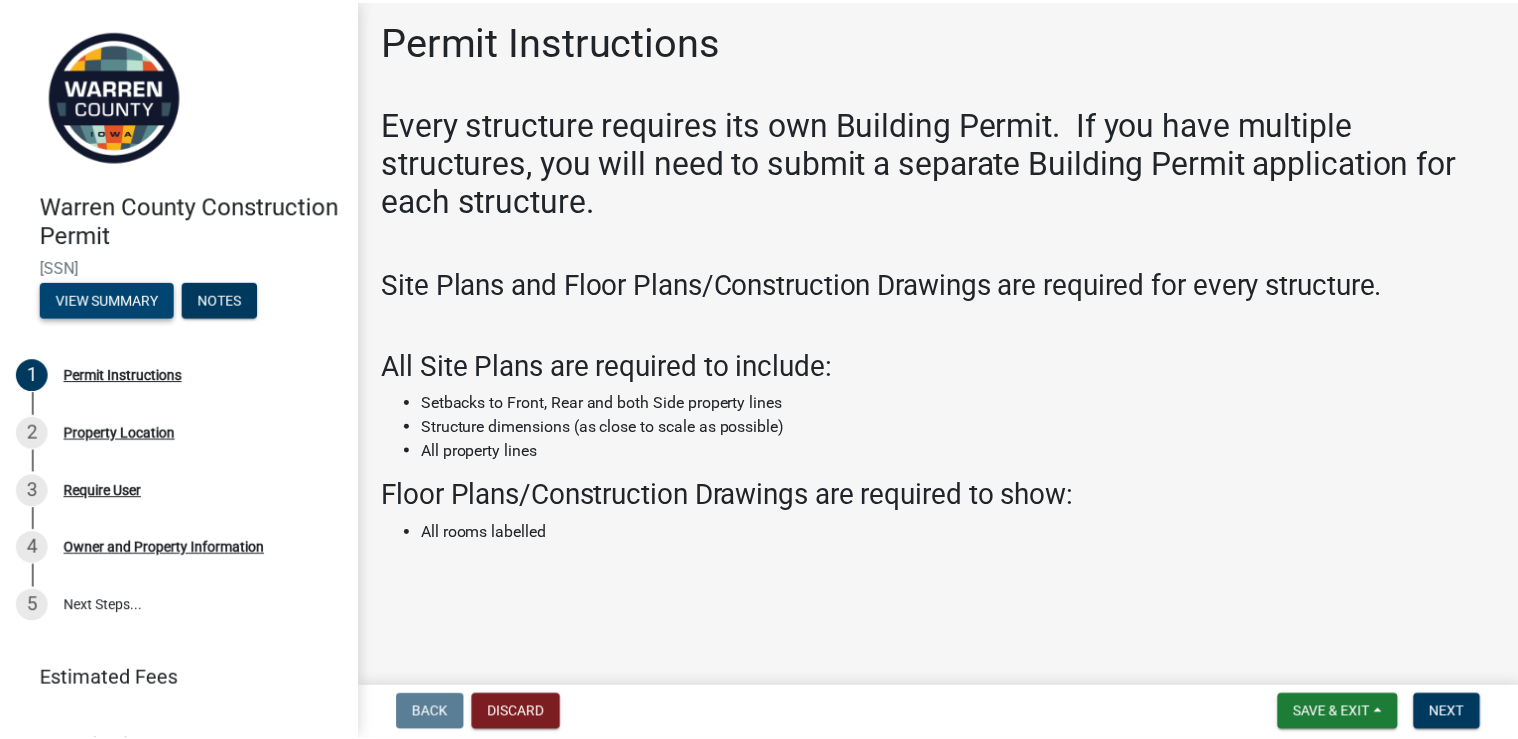 scroll, scrollTop: 0, scrollLeft: 0, axis: both 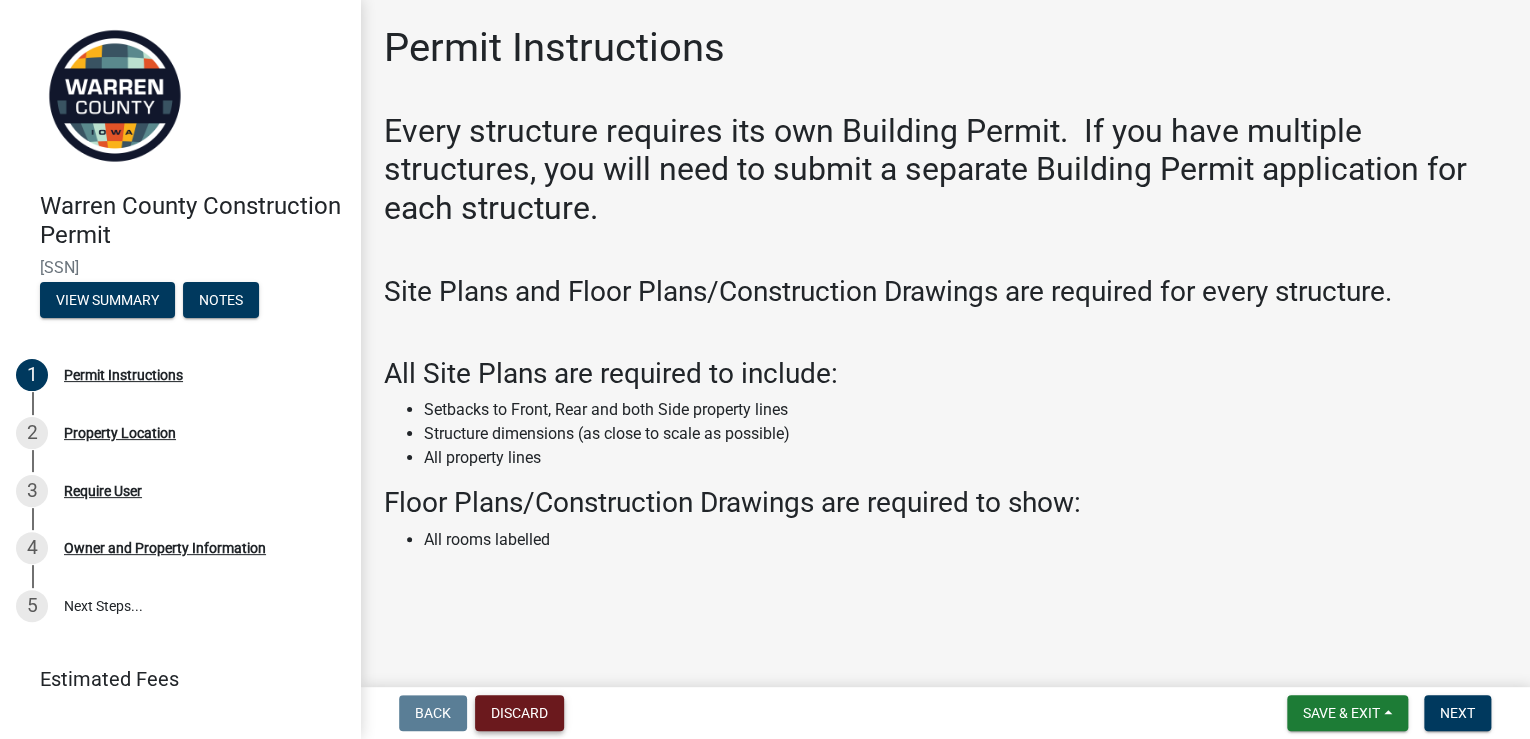 click on "Discard" at bounding box center [519, 713] 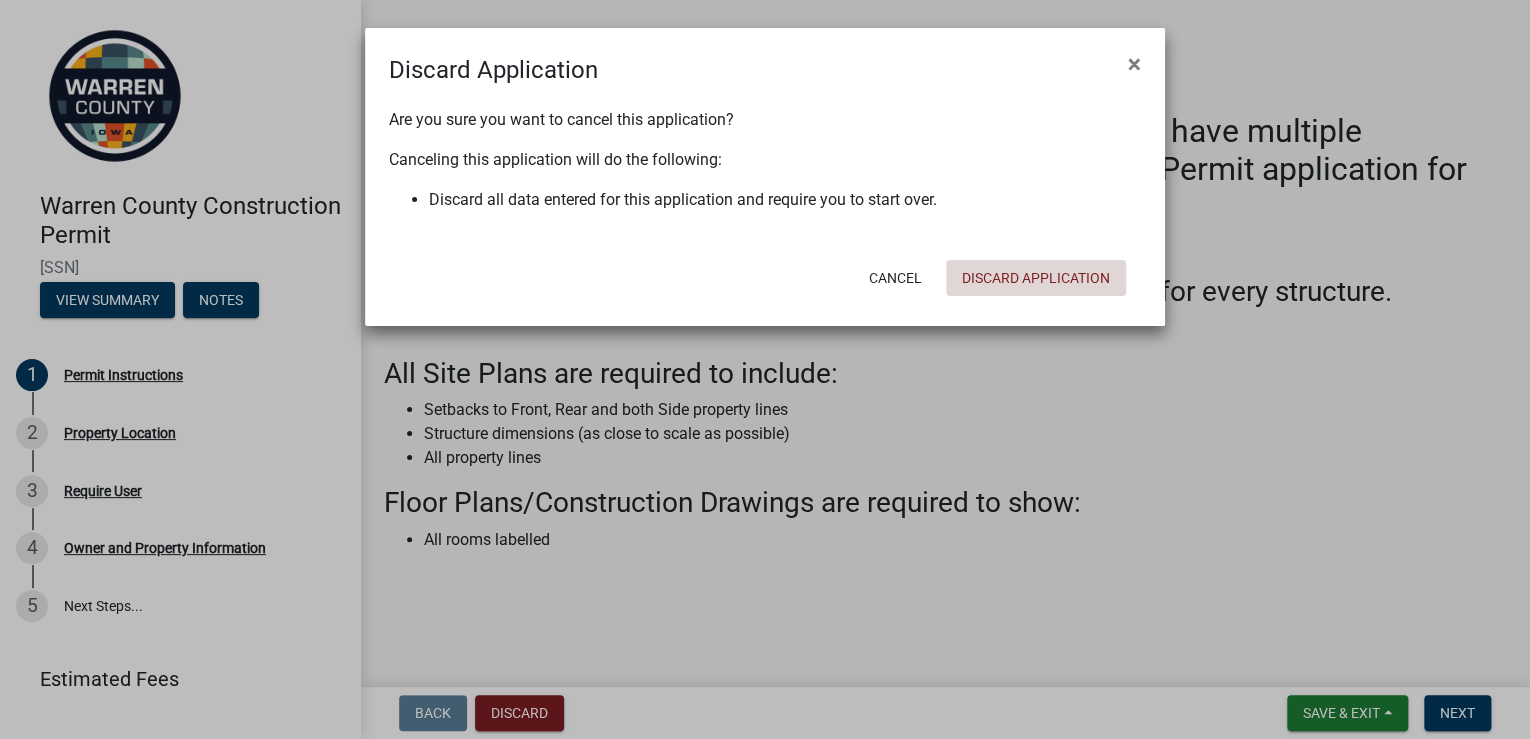 click on "Discard Application" 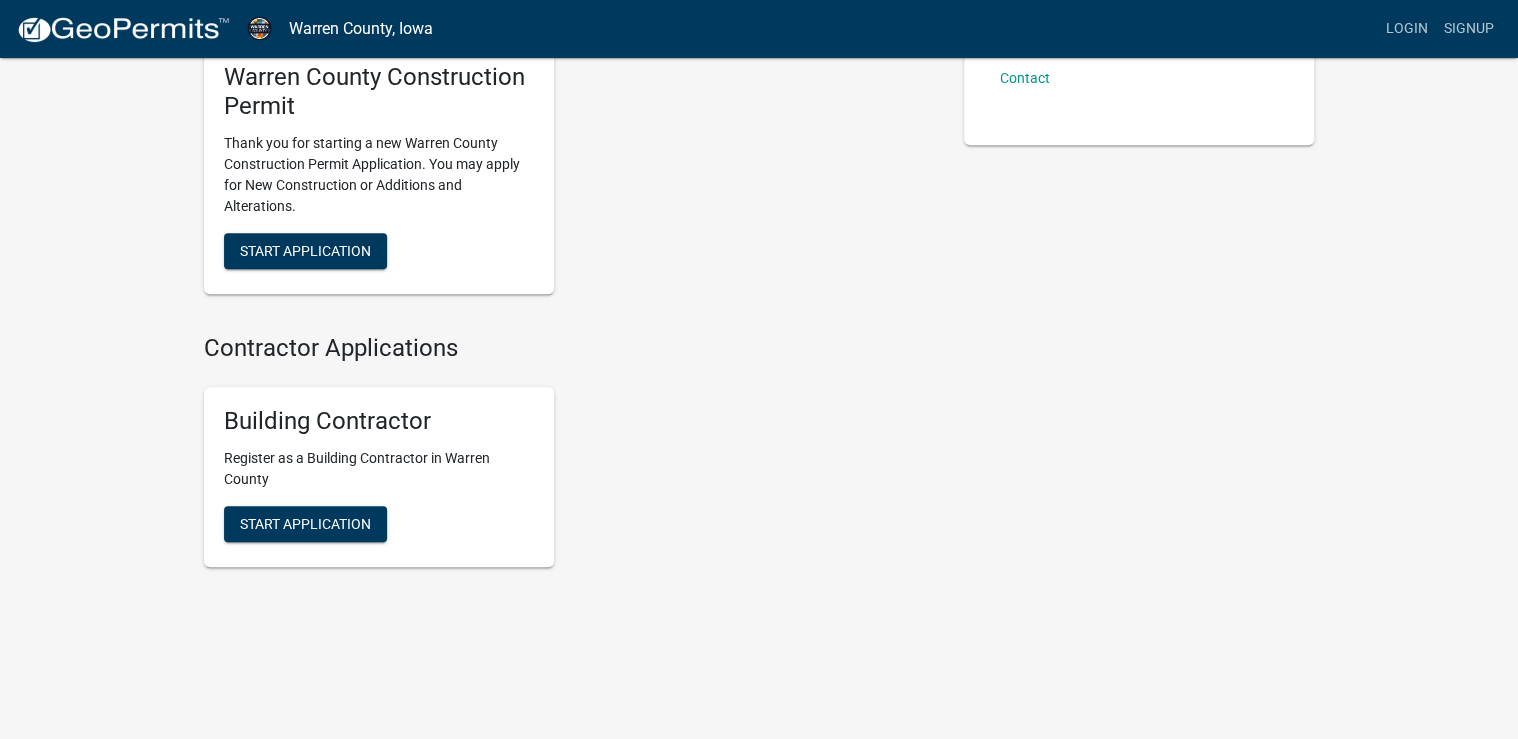 scroll, scrollTop: 720, scrollLeft: 0, axis: vertical 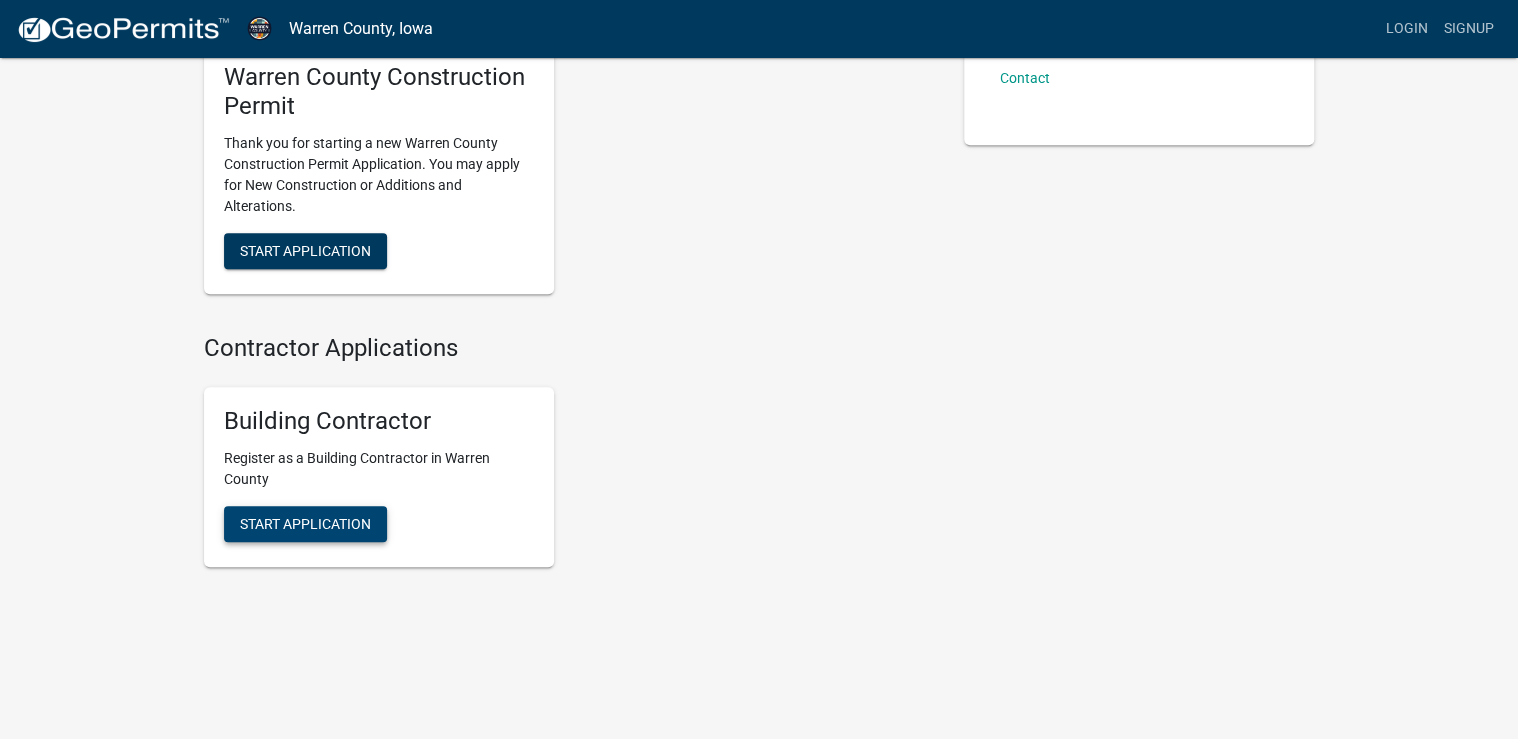 click on "Start Application" 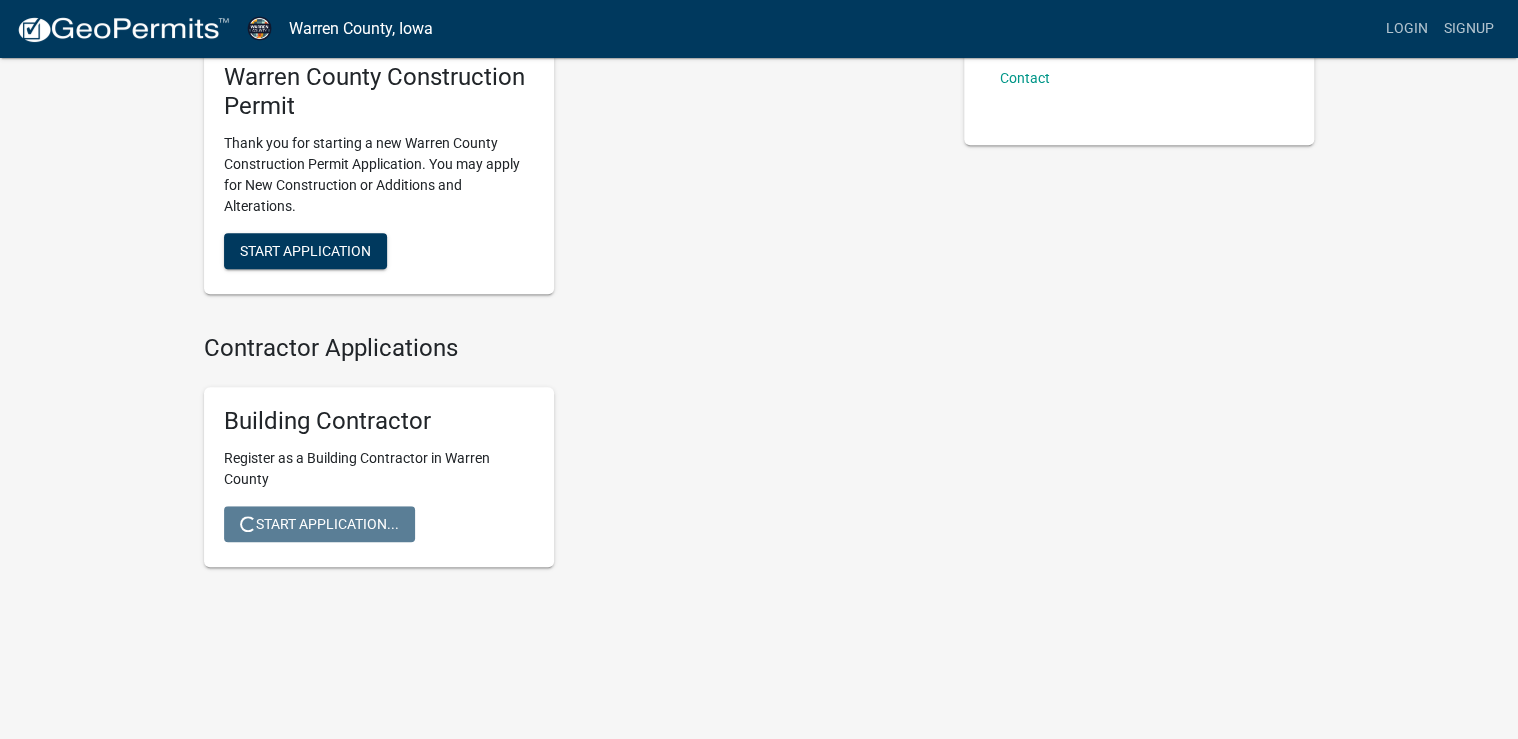 scroll, scrollTop: 0, scrollLeft: 0, axis: both 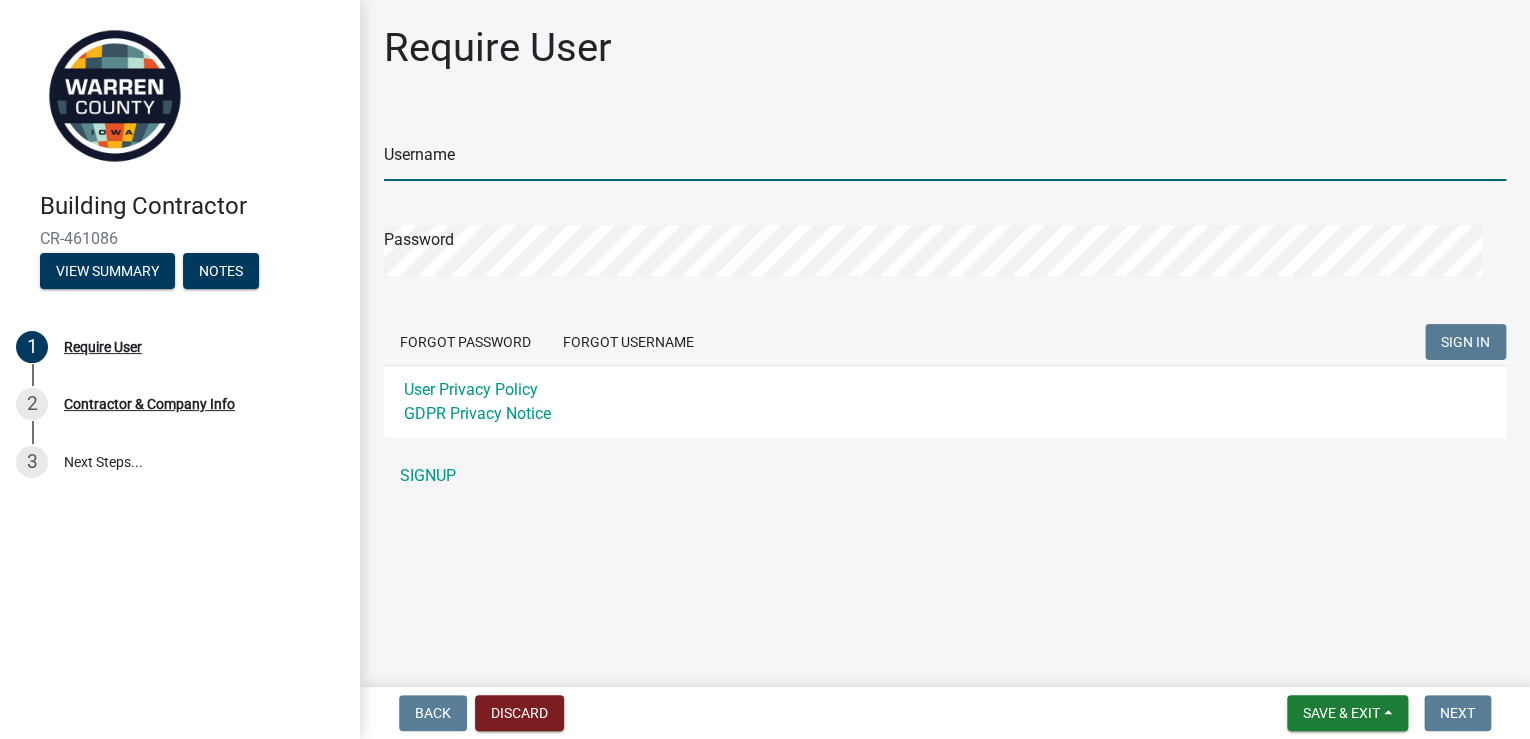 type on "Stromaxconstruction@gmail.com" 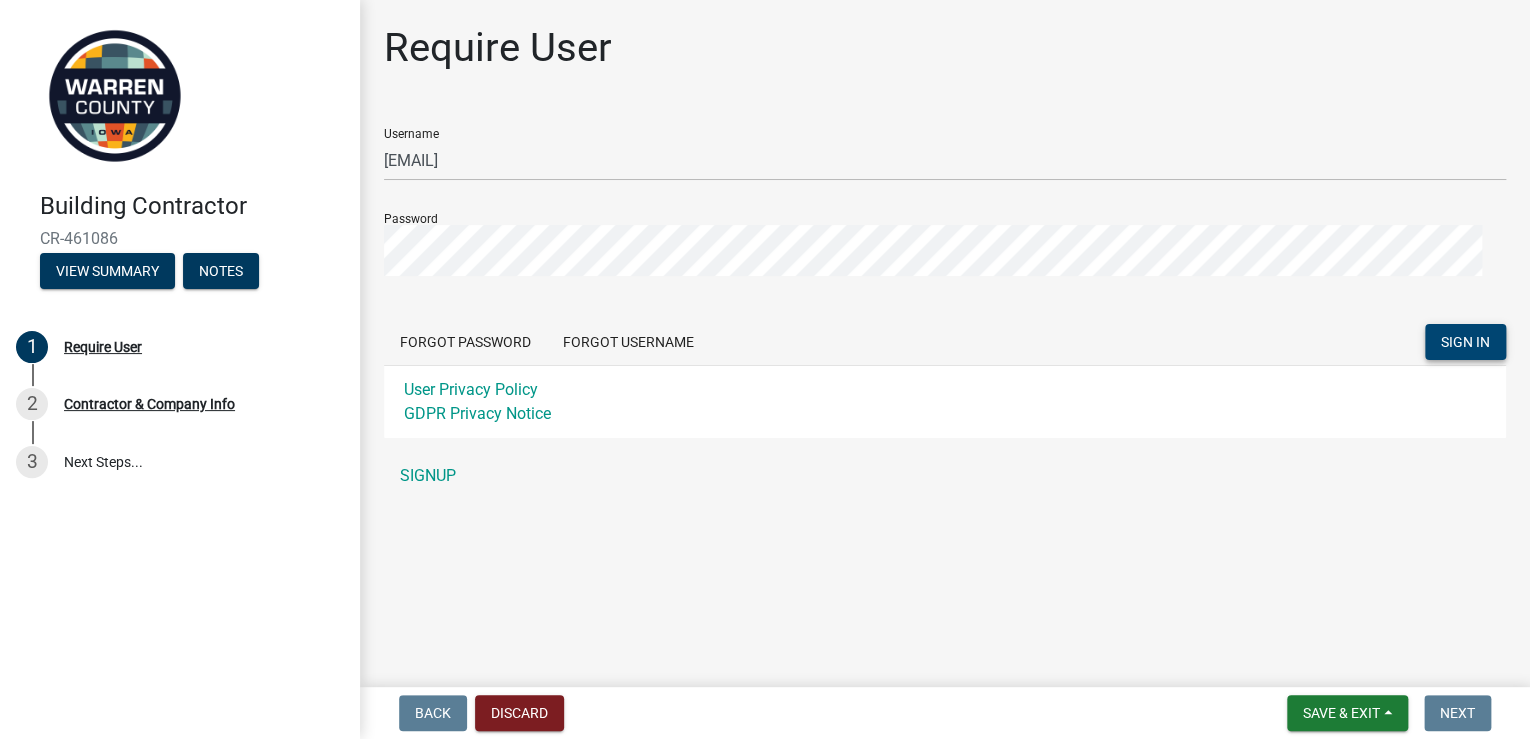 click on "SIGN IN" 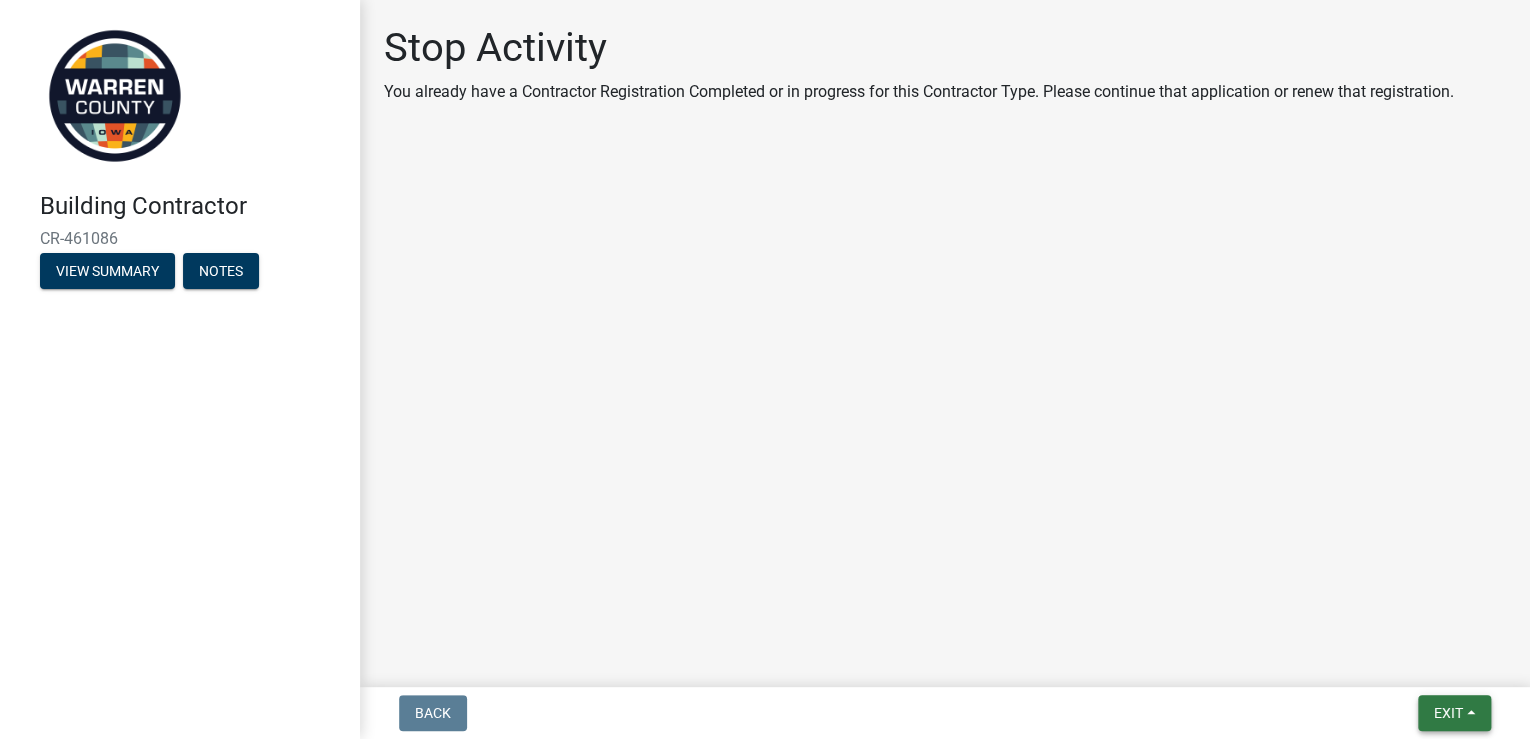 click on "Exit" at bounding box center (1448, 713) 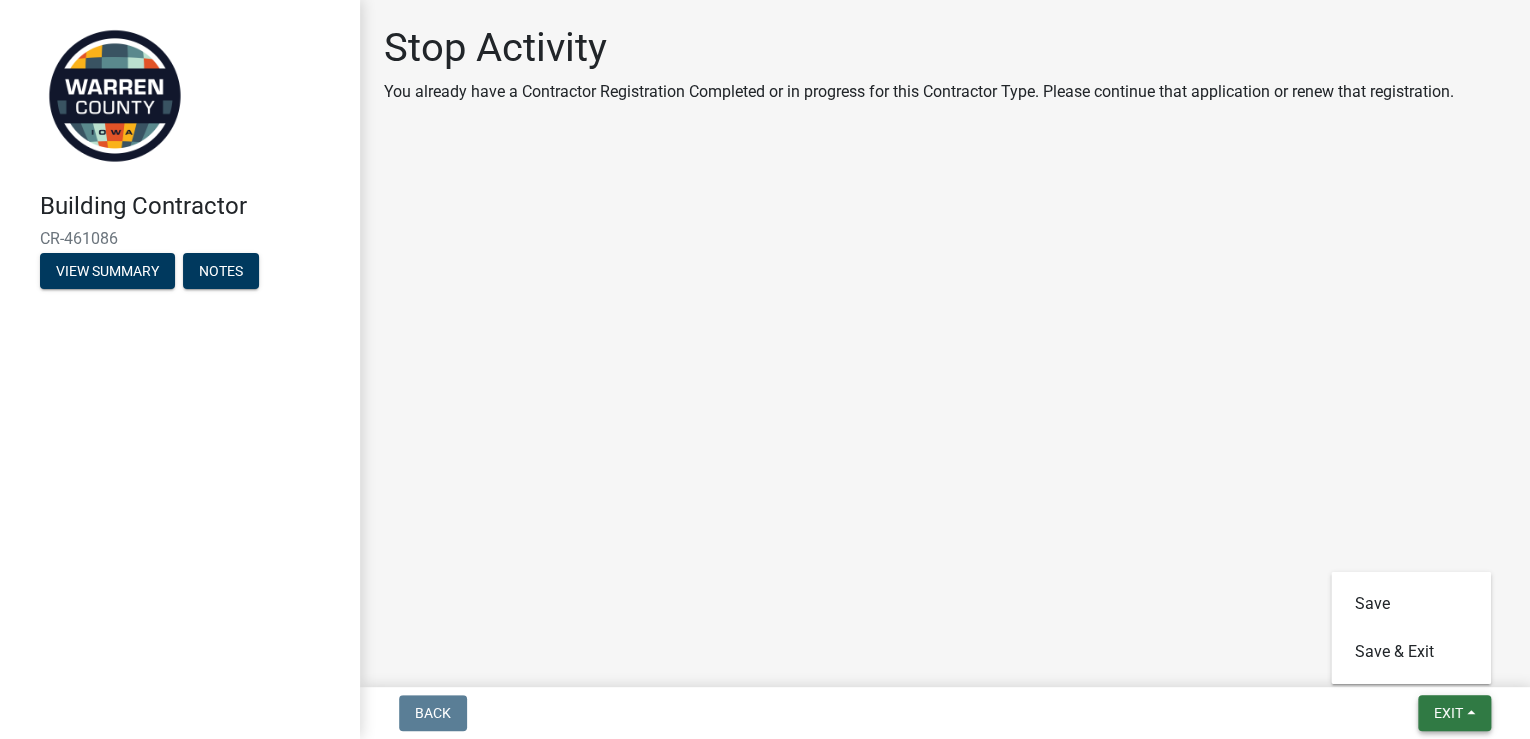 click on "Exit" at bounding box center [1454, 713] 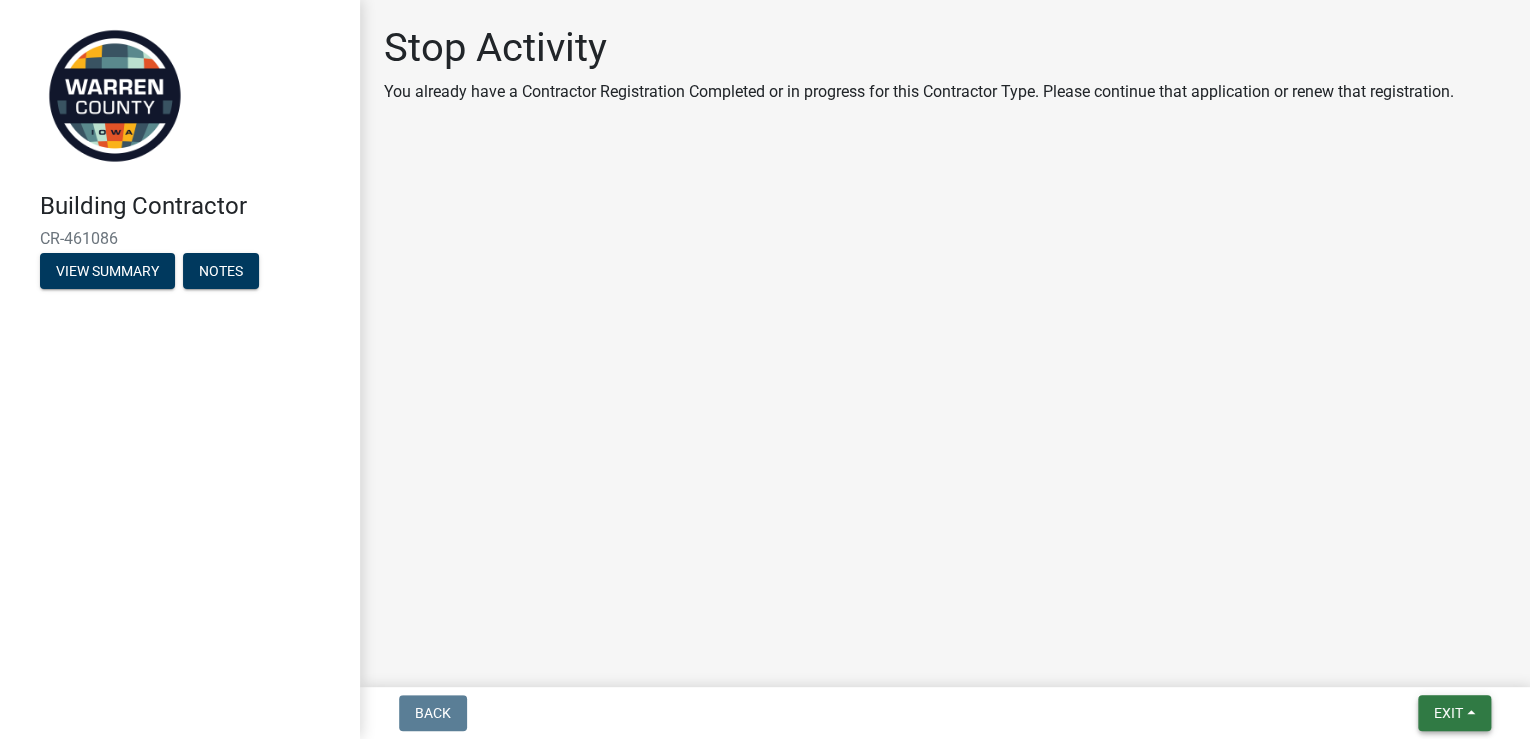 click on "Exit" at bounding box center (1454, 713) 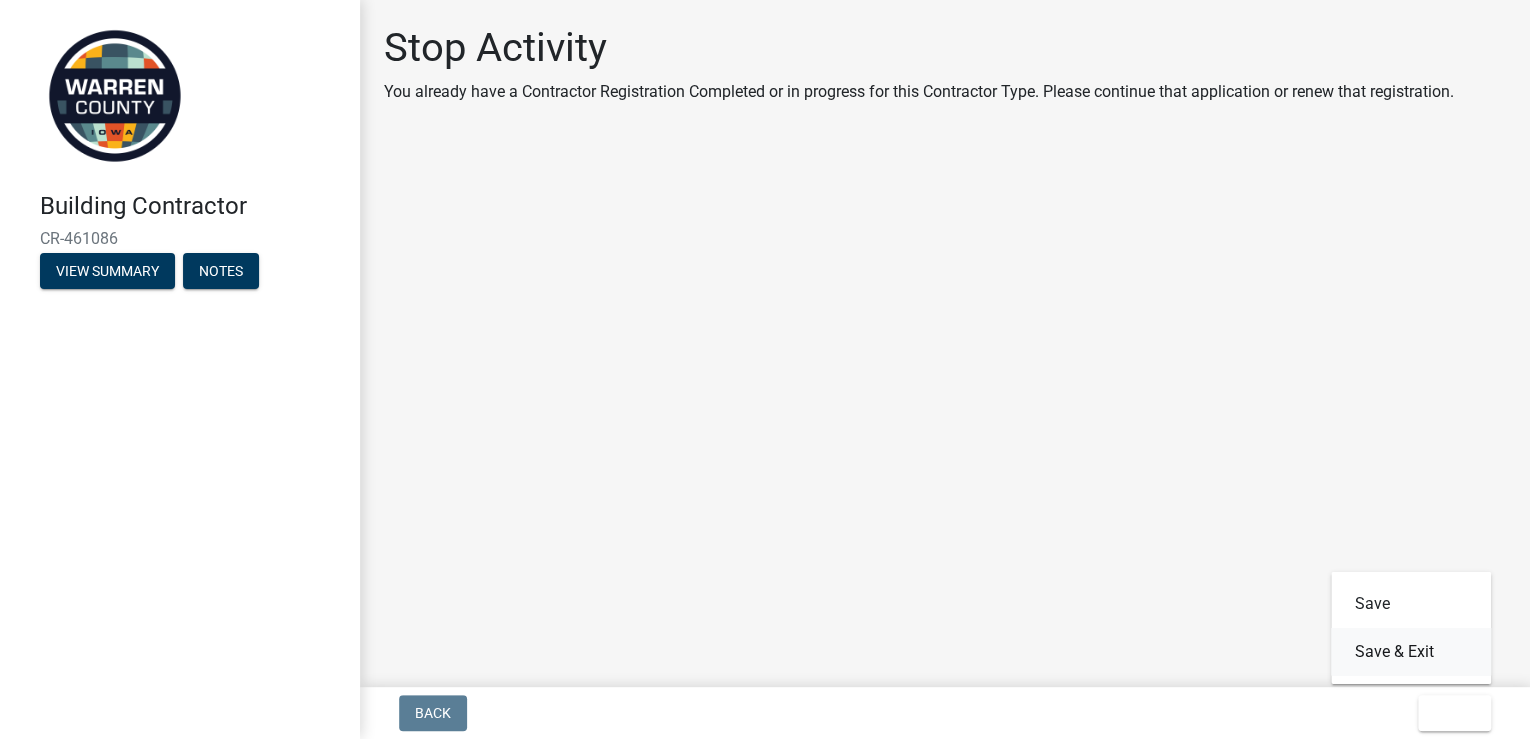 click on "Save & Exit" at bounding box center [1411, 652] 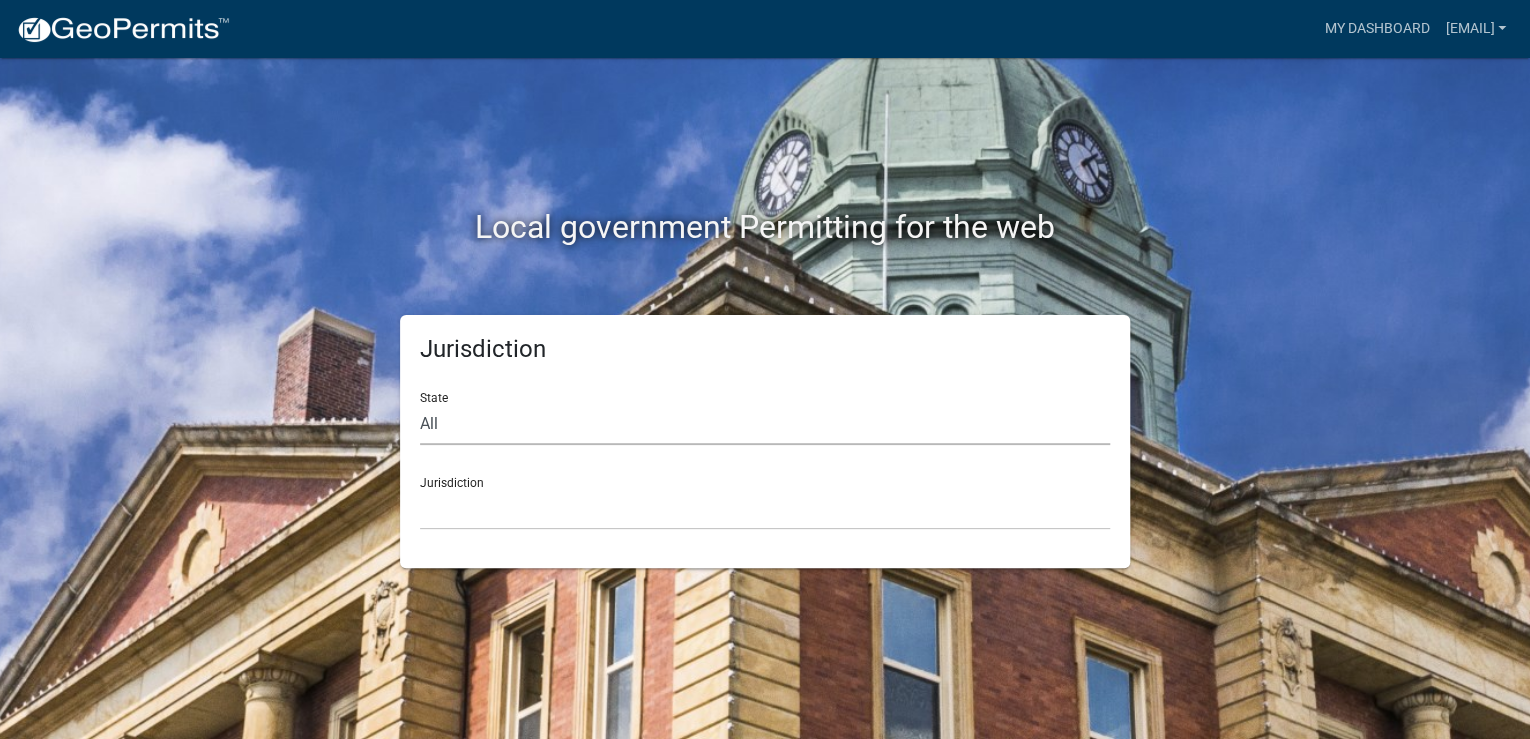 click on "All  Colorado   Georgia   Indiana   Iowa   Kansas   Minnesota   Ohio   South Carolina   Wisconsin" 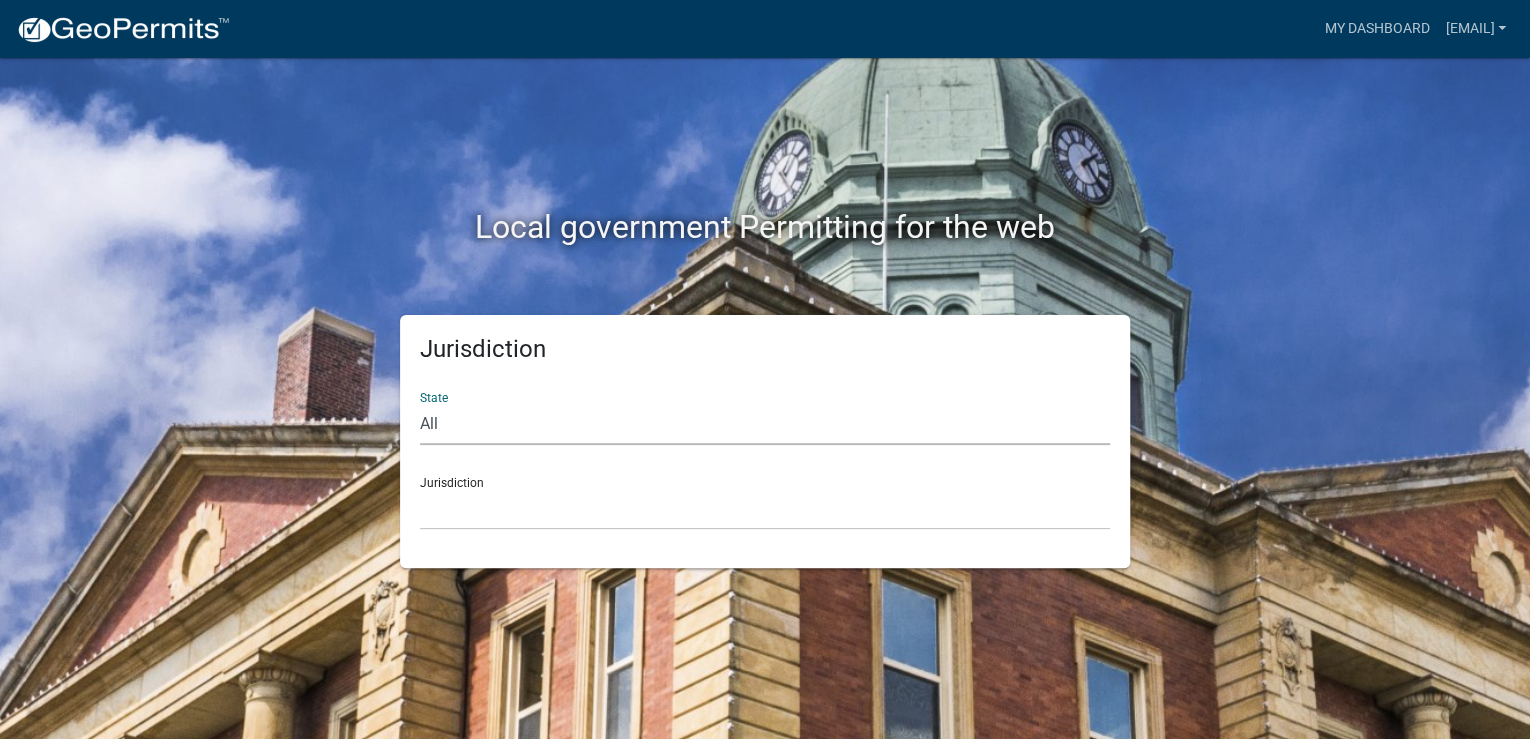 select on "Iowa" 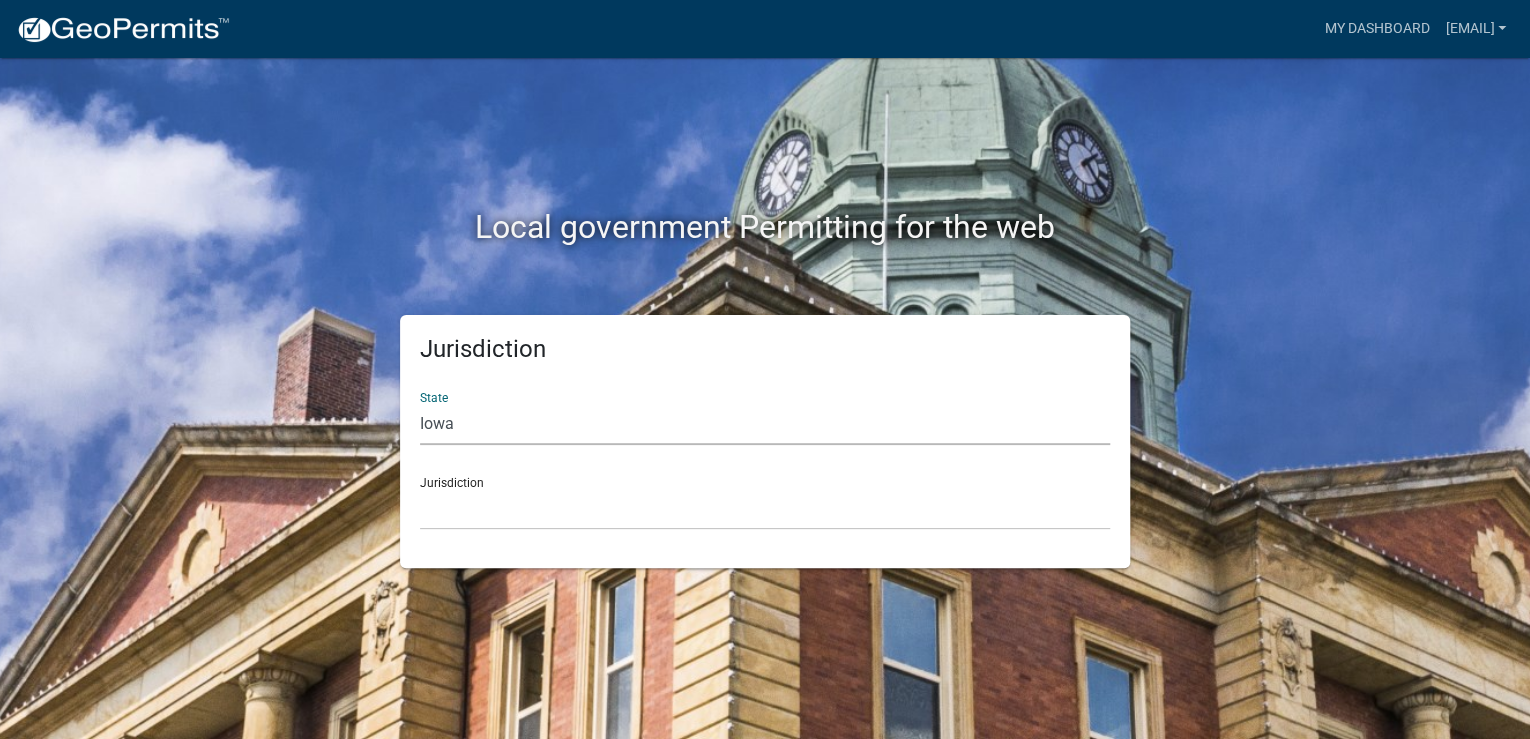 click on "All  Colorado   Georgia   Indiana   Iowa   Kansas   Minnesota   Ohio   South Carolina   Wisconsin" 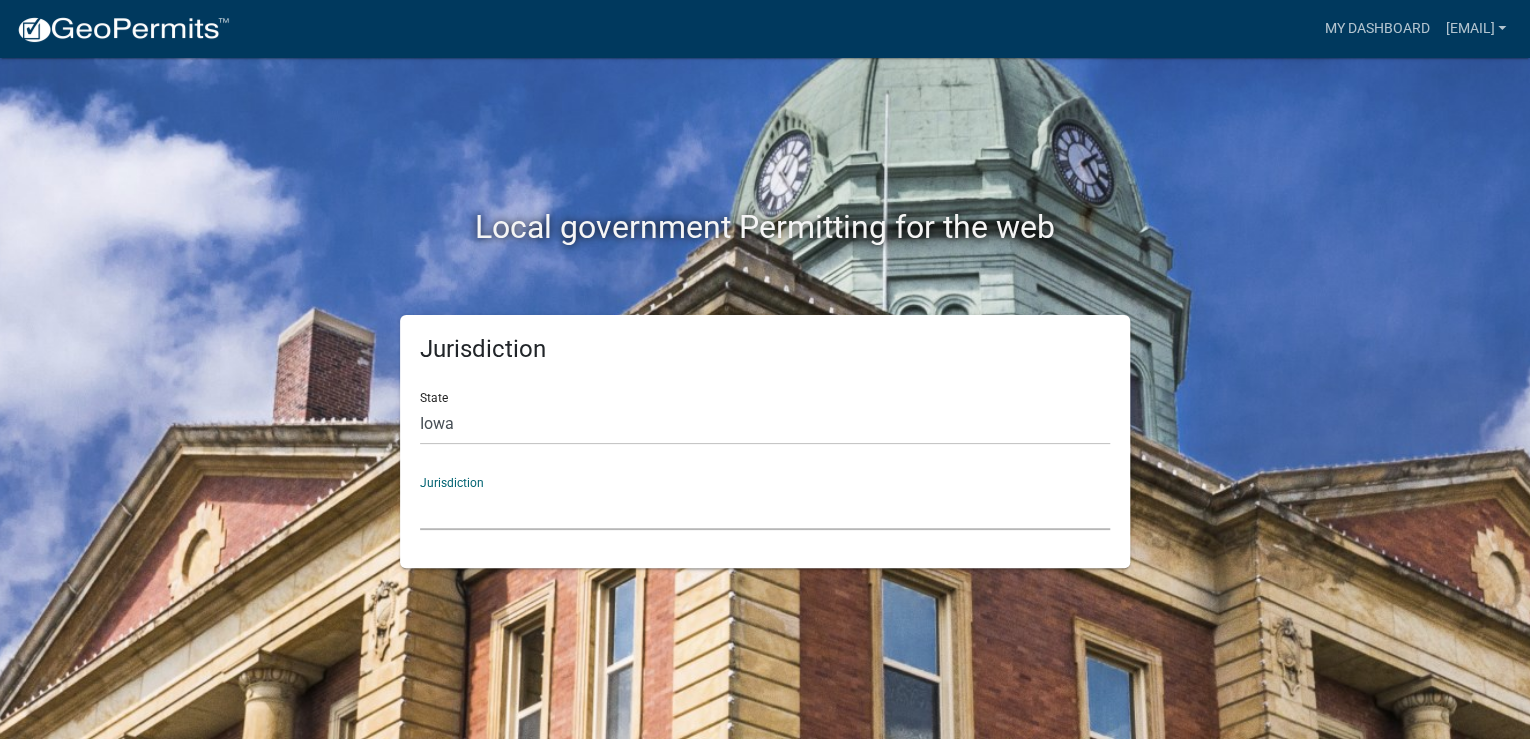 click on "Boone County, Iowa Butler County, Iowa Cerro Gordo County, Iowa City of Harlan, Iowa City of Indianola, Iowa City of Newton, Iowa Clayton County, Iowa Dickinson County, Iowa Franklin County, Iowa Grundy County, Iowa Hardin County, Iowa Henry County, Iowa Humboldt County, Iowa Jackson County, Iowa Jasper County, Iowa Johnson County, Iowa Madison County, Iowa Mahaska County, Iowa Marion County, Iowa Marshall County, Iowa Poweshiek County, IA Sioux County, Iowa Wapello County, Iowa Warren County, Iowa Wright County, Iowa" 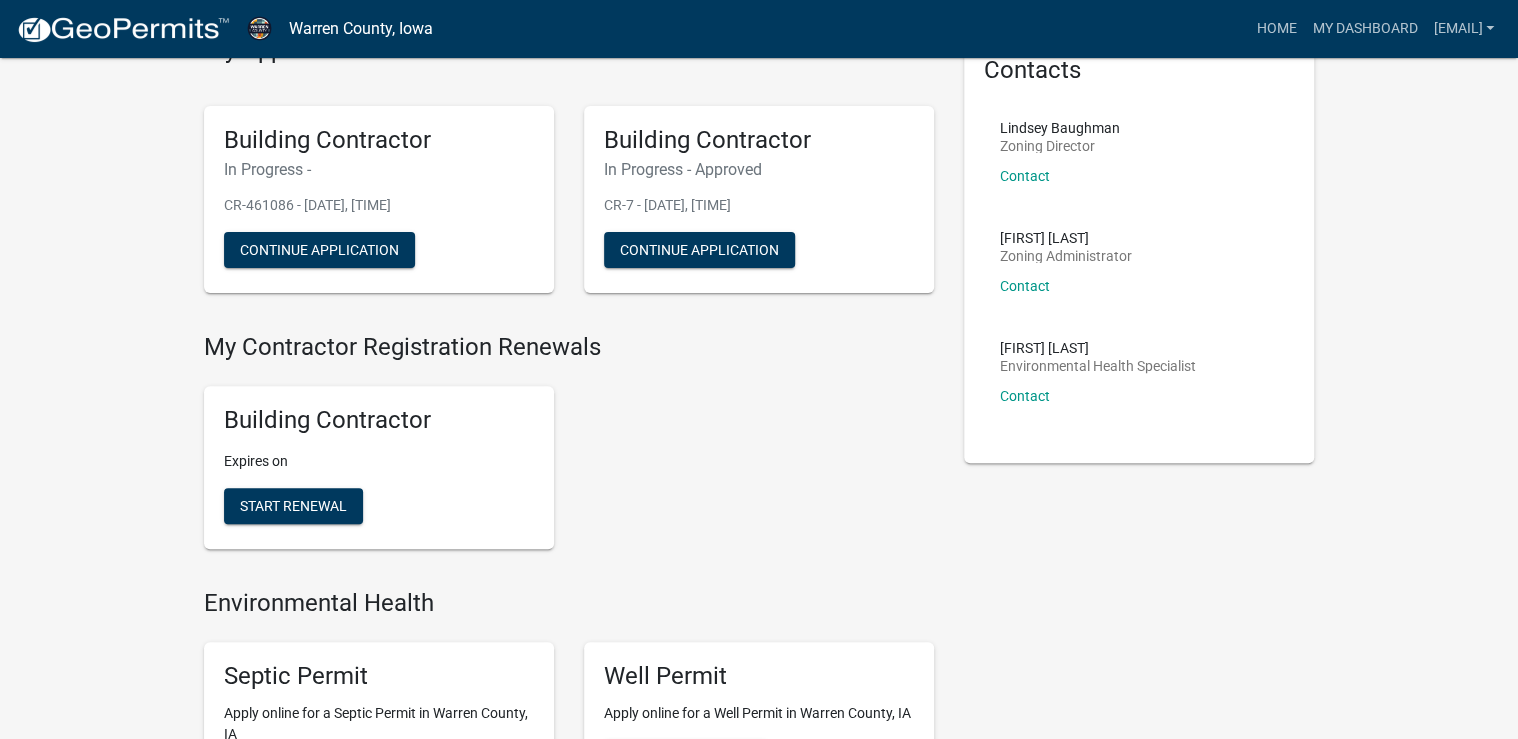 scroll, scrollTop: 80, scrollLeft: 0, axis: vertical 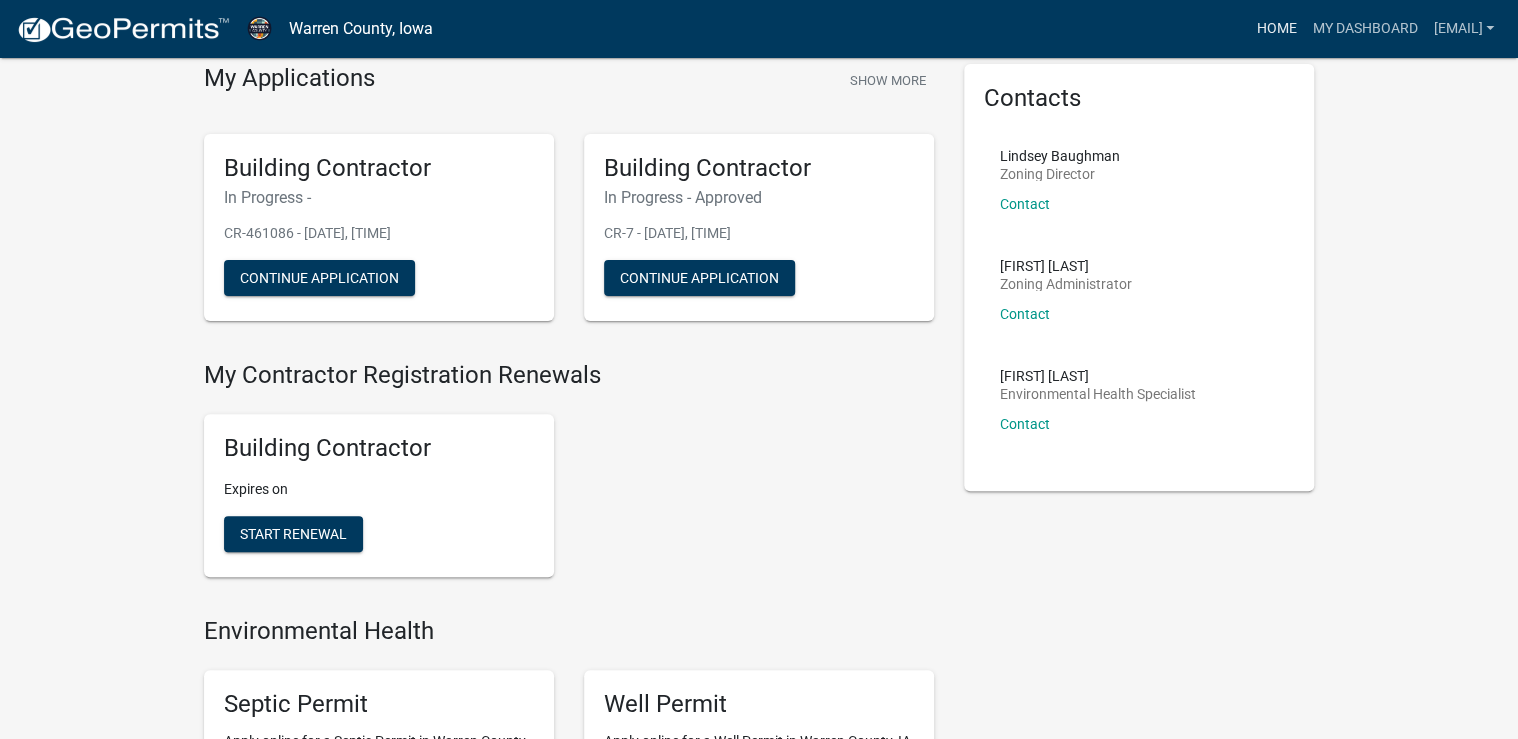 click on "Home" at bounding box center (1276, 29) 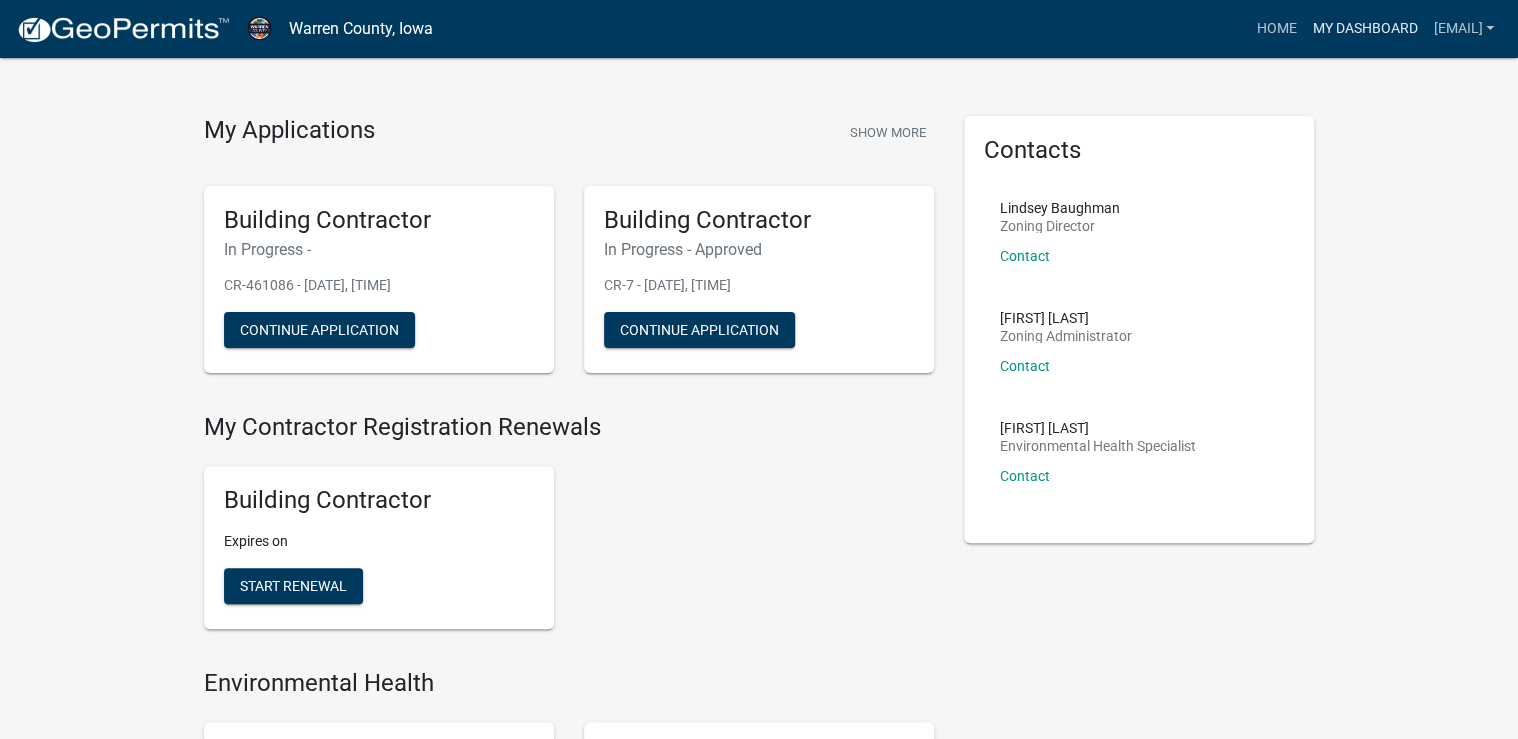 scroll, scrollTop: 0, scrollLeft: 0, axis: both 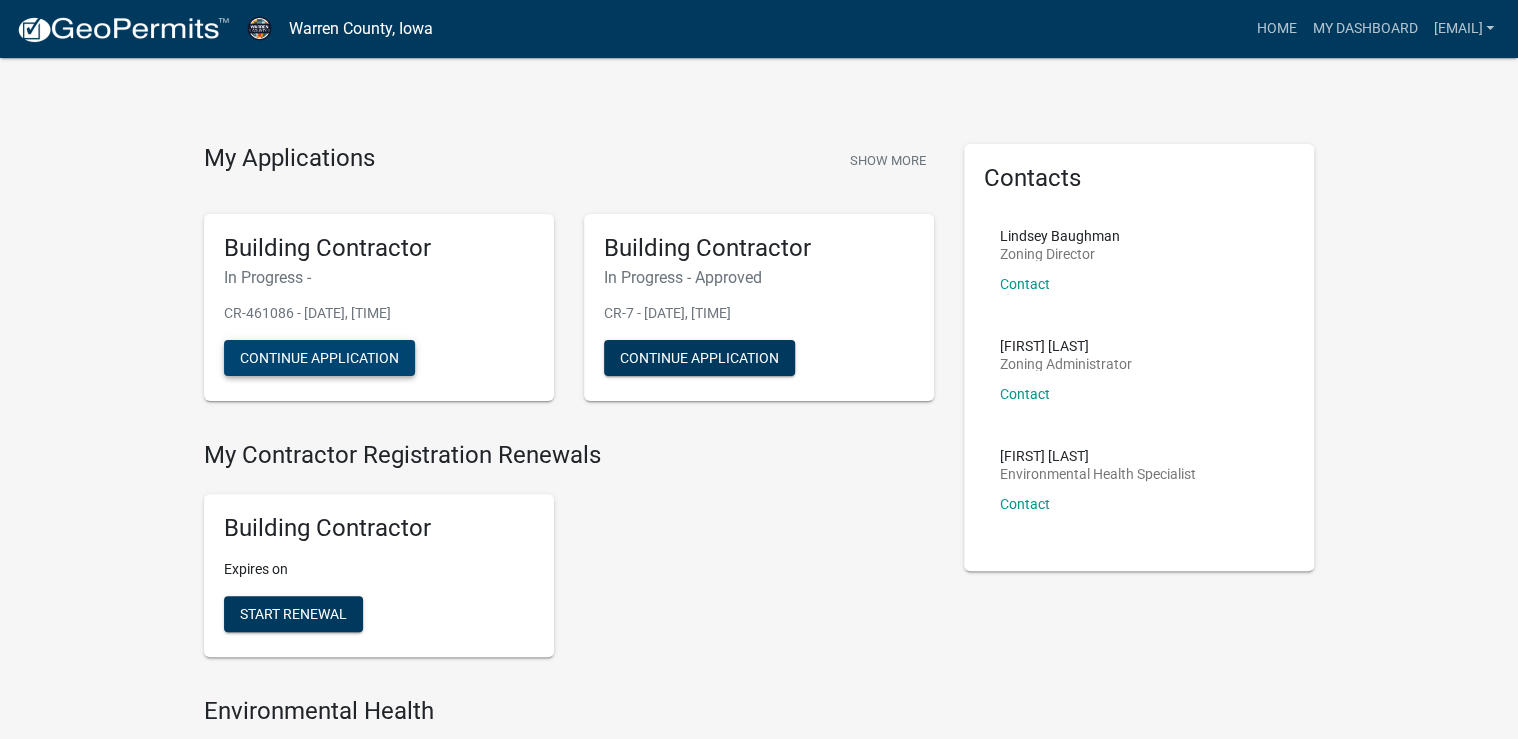 click on "Continue Application" 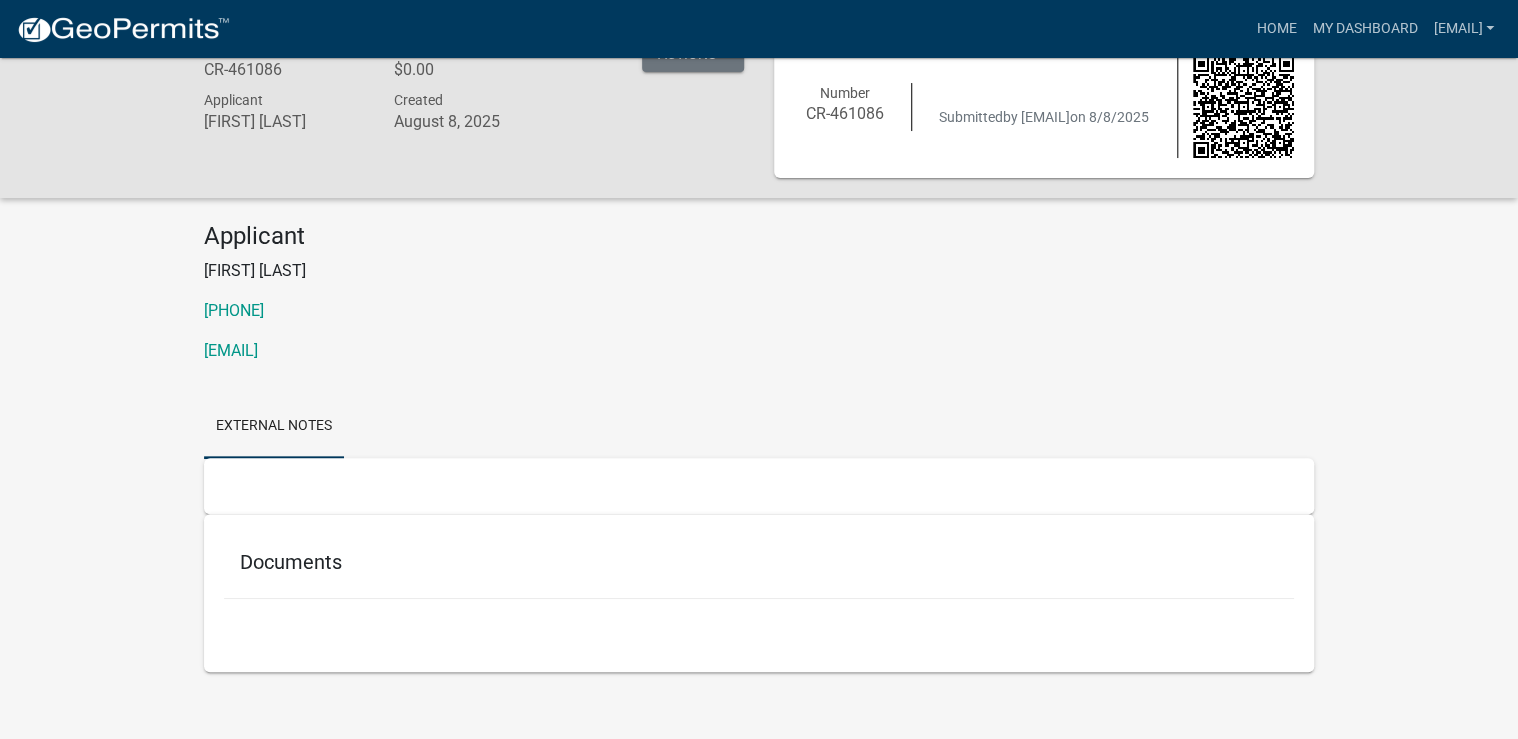 scroll, scrollTop: 0, scrollLeft: 0, axis: both 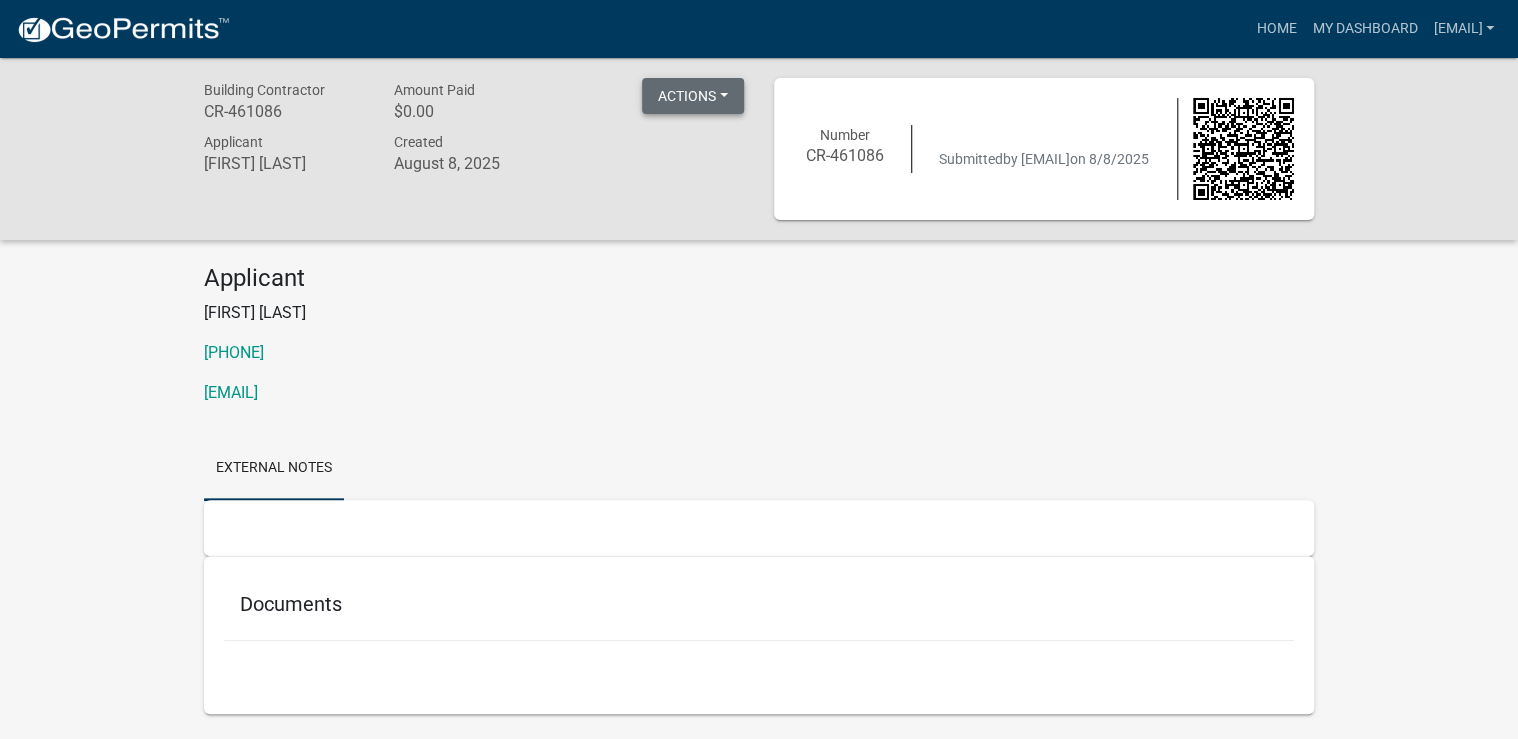 click on "Actions" at bounding box center [693, 96] 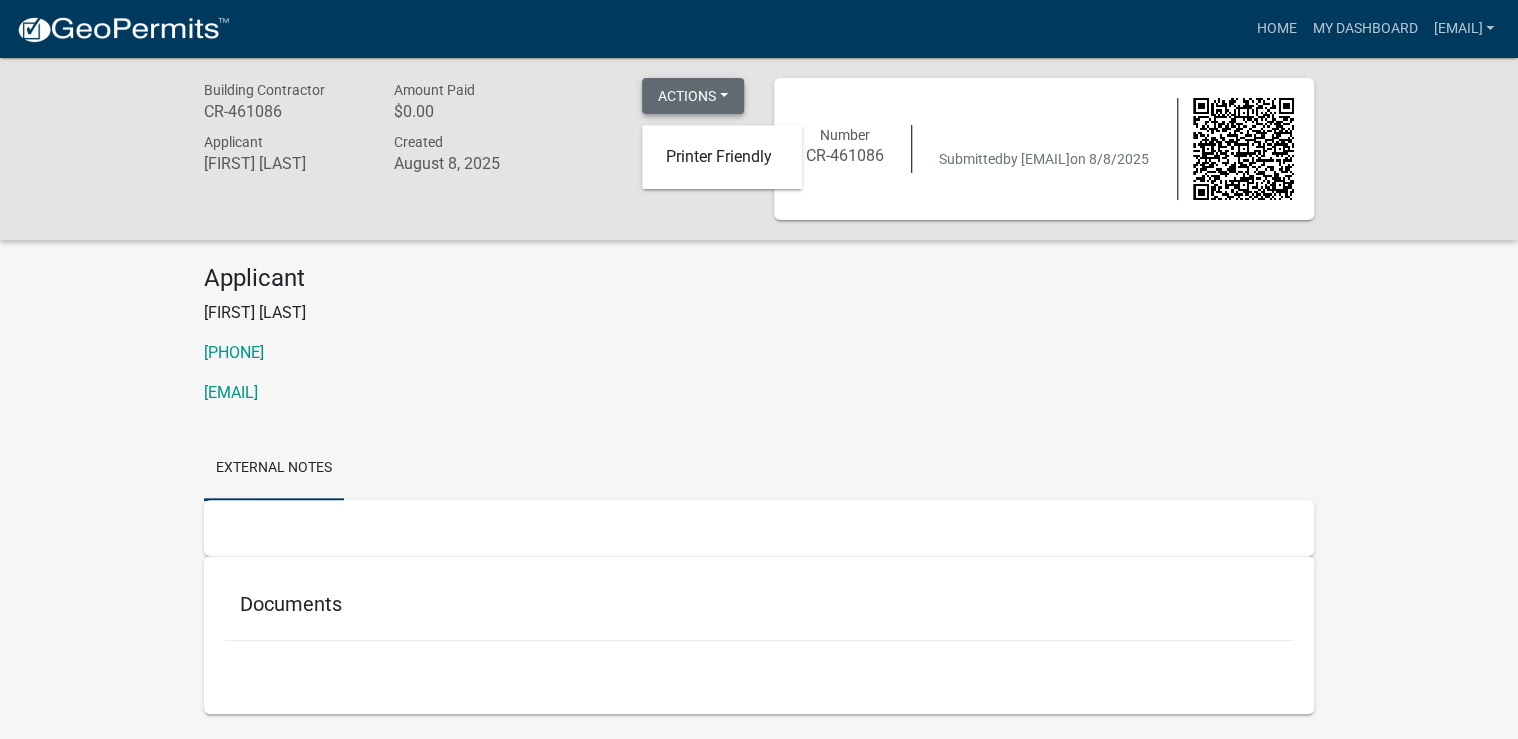 click on "Actions" at bounding box center [693, 96] 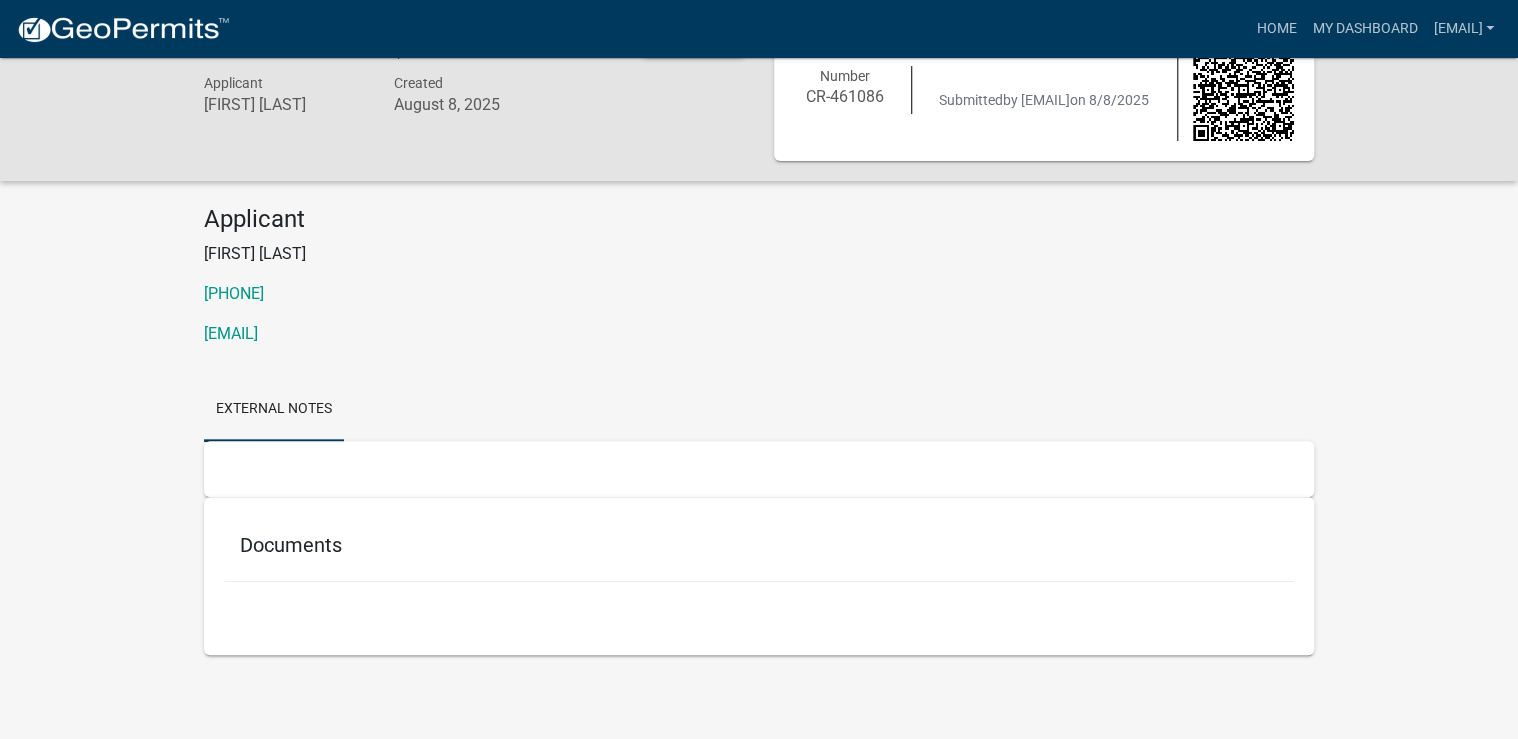 scroll, scrollTop: 0, scrollLeft: 0, axis: both 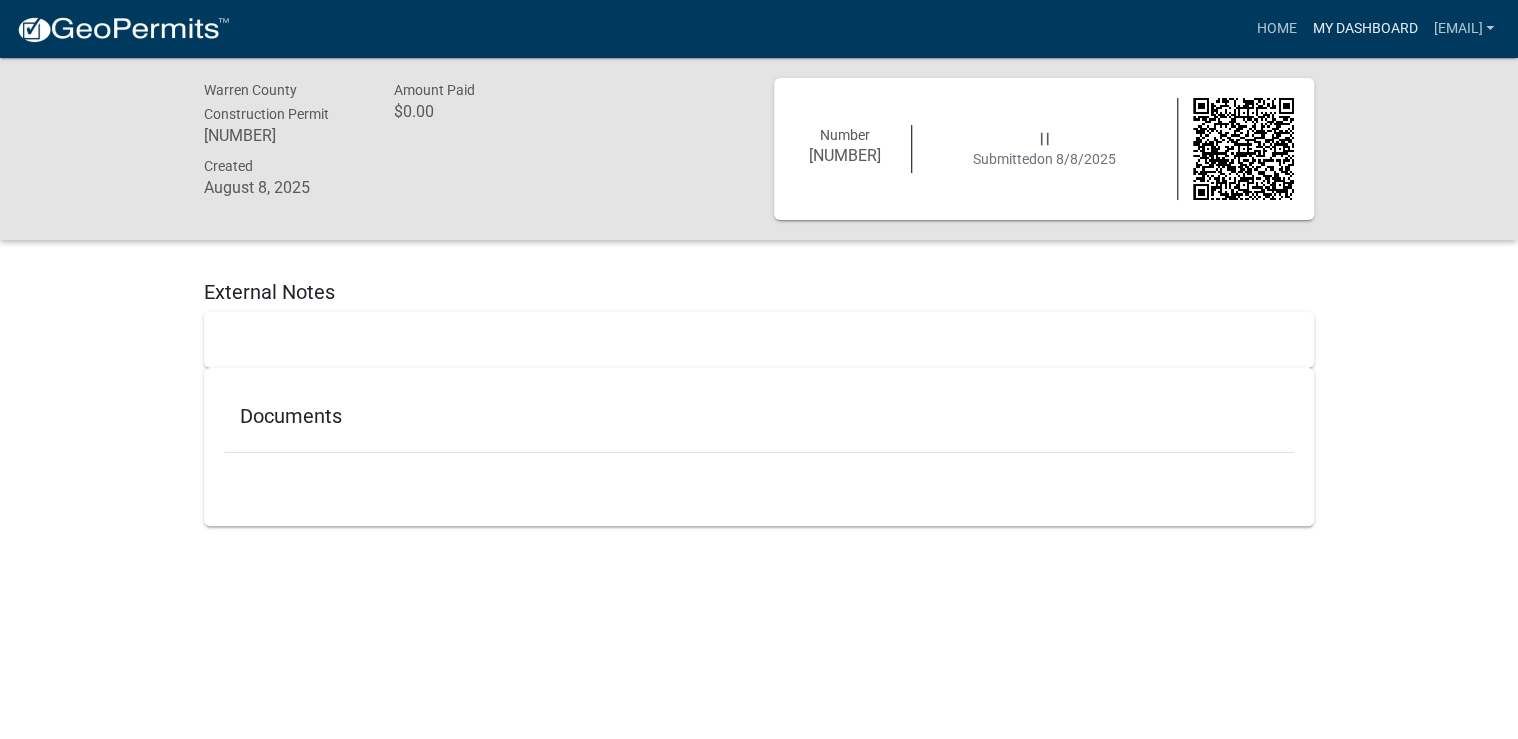 click on "My Dashboard" at bounding box center (1364, 29) 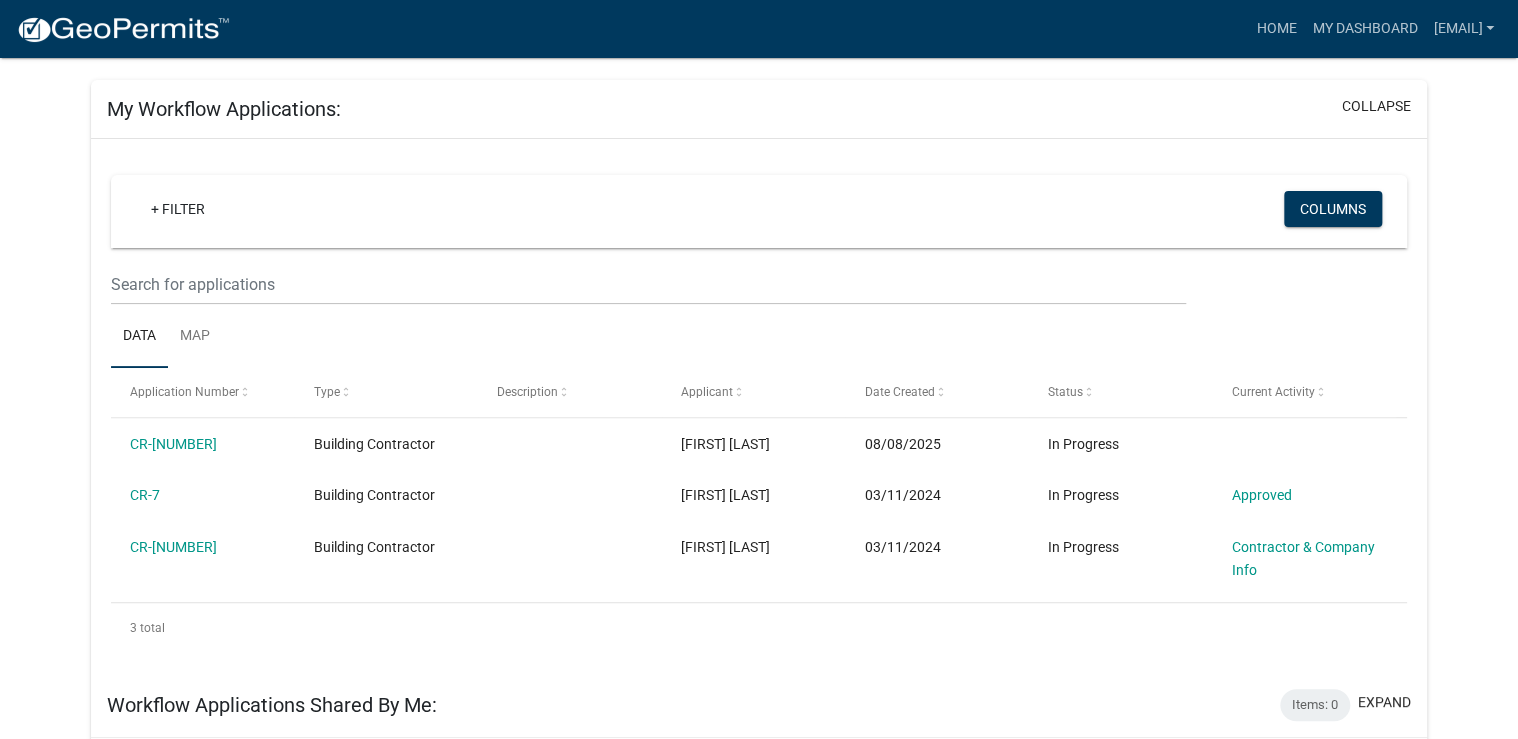 scroll, scrollTop: 0, scrollLeft: 0, axis: both 